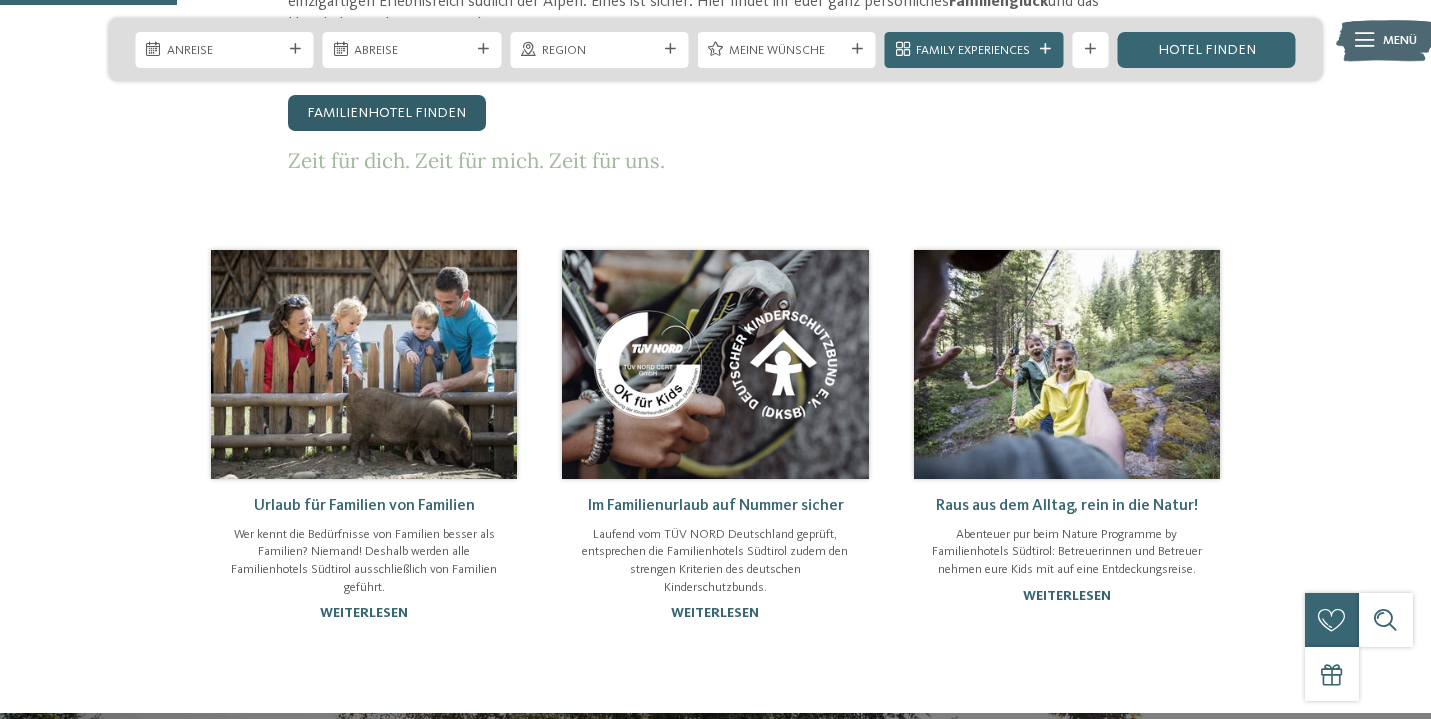 scroll, scrollTop: 1014, scrollLeft: 0, axis: vertical 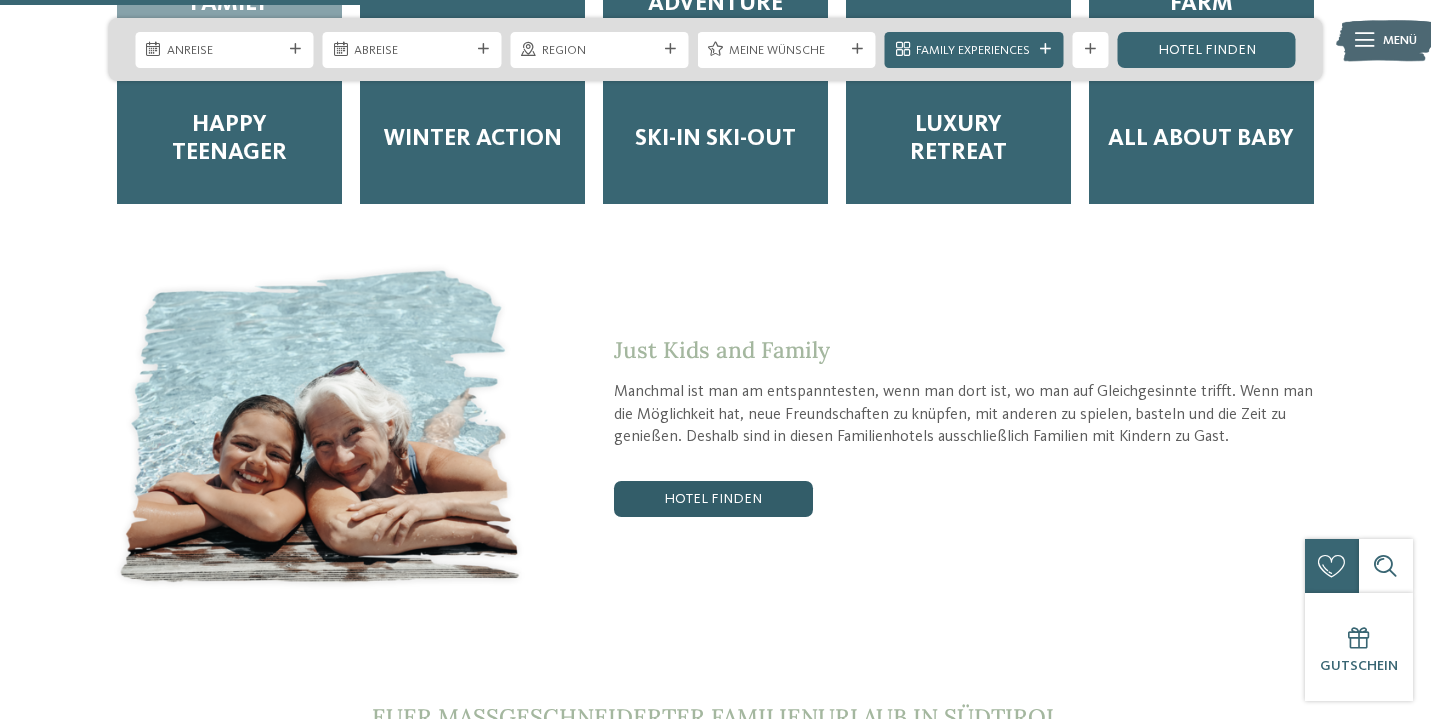 click on "Hotel finden" at bounding box center (713, 499) 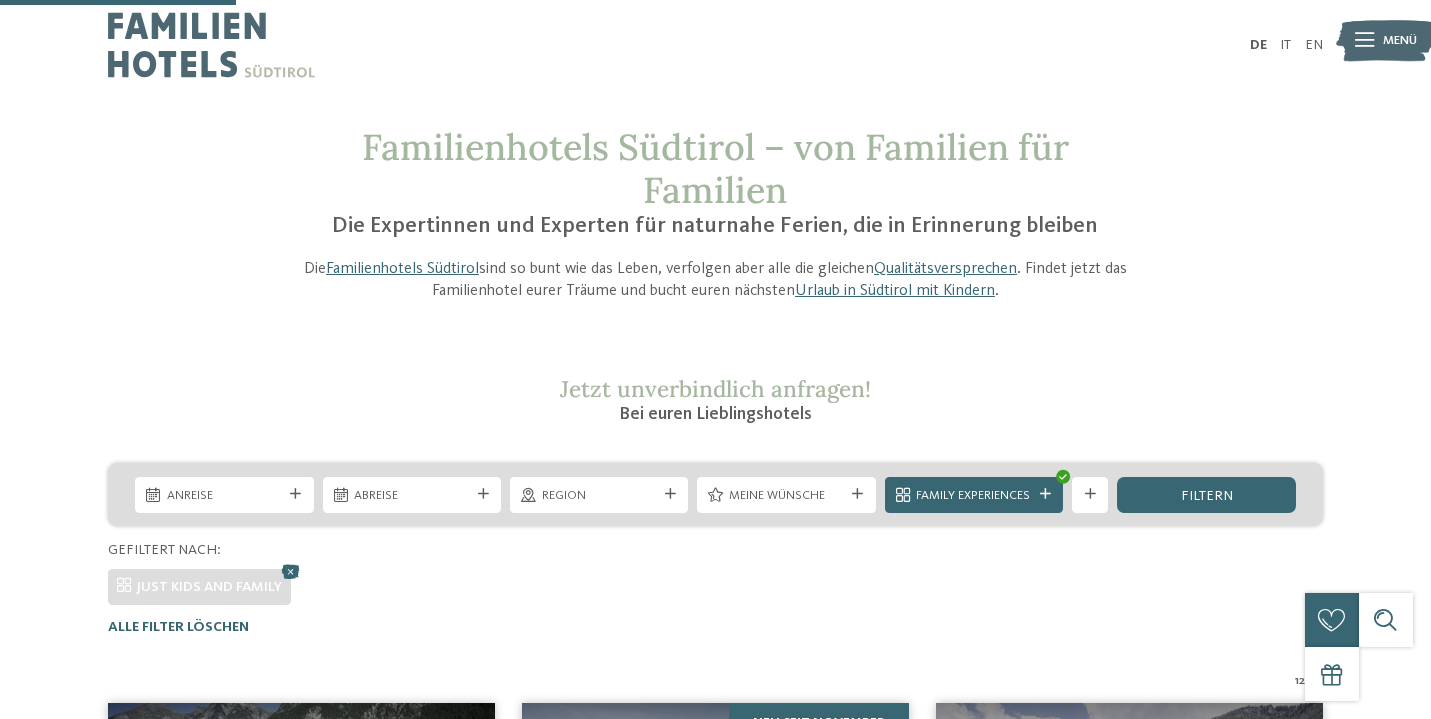 scroll, scrollTop: 576, scrollLeft: 0, axis: vertical 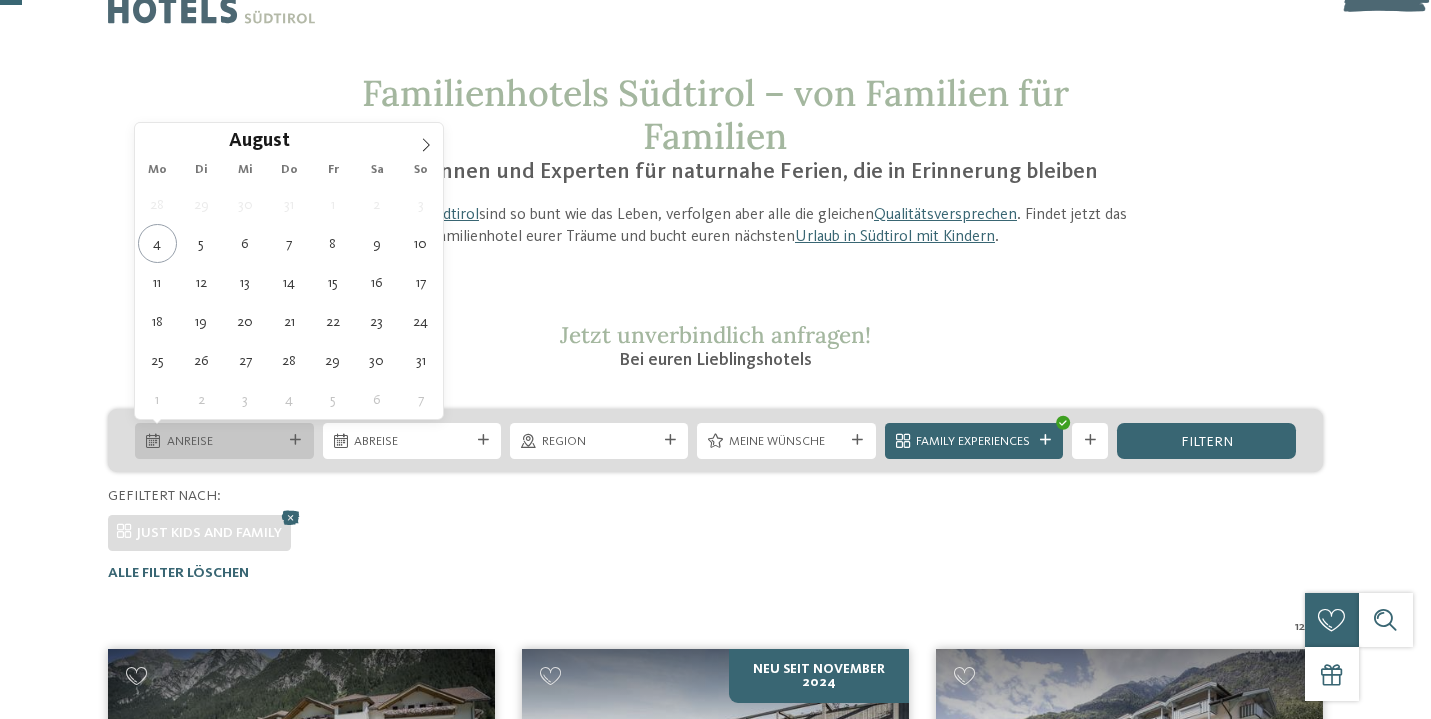 click on "Anreise" at bounding box center (224, 441) 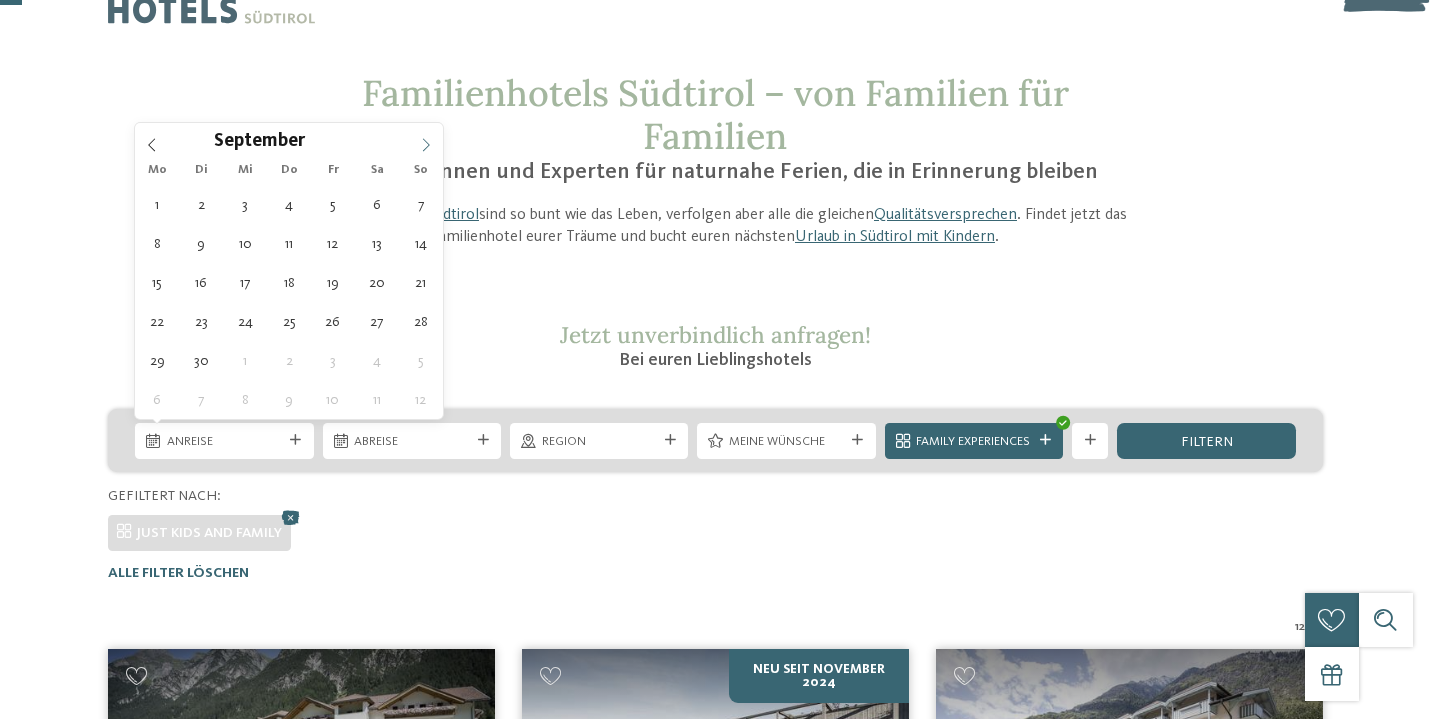 click 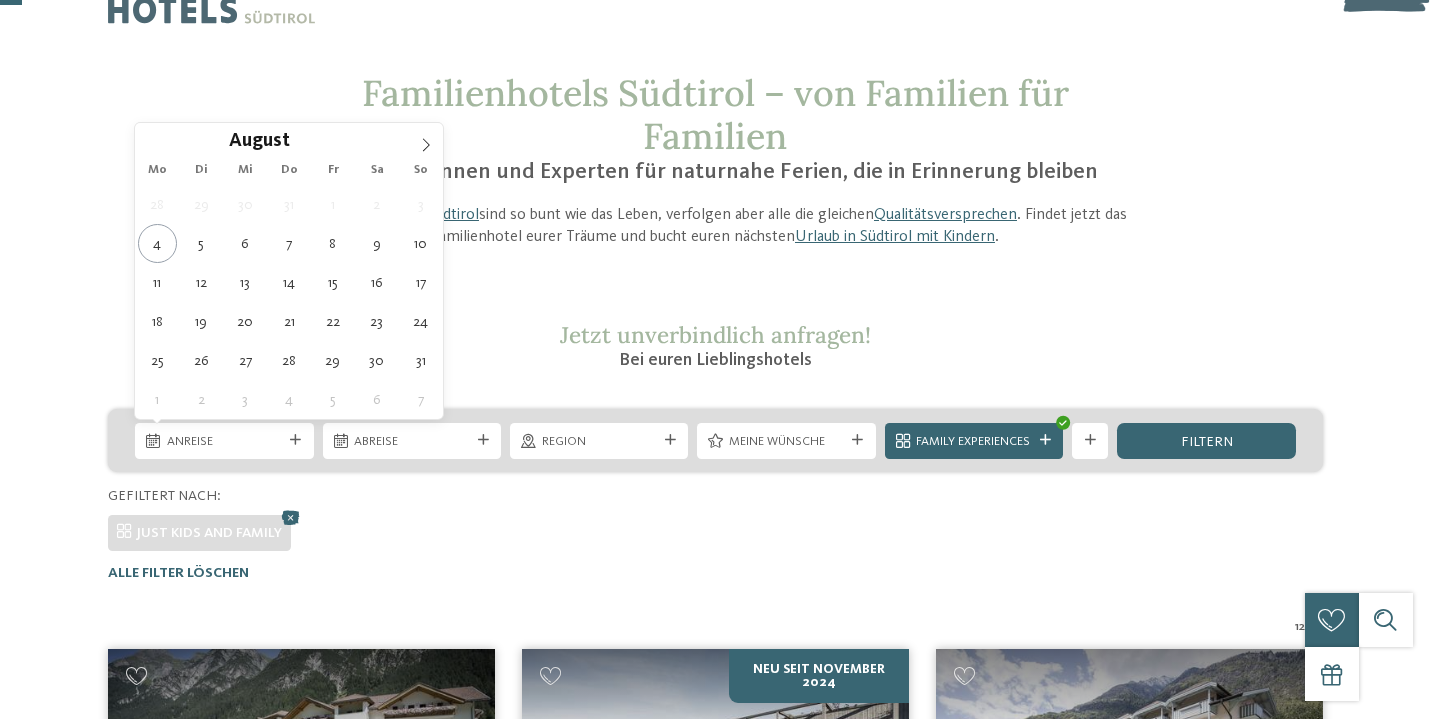 click on "August  ****" at bounding box center [289, 140] 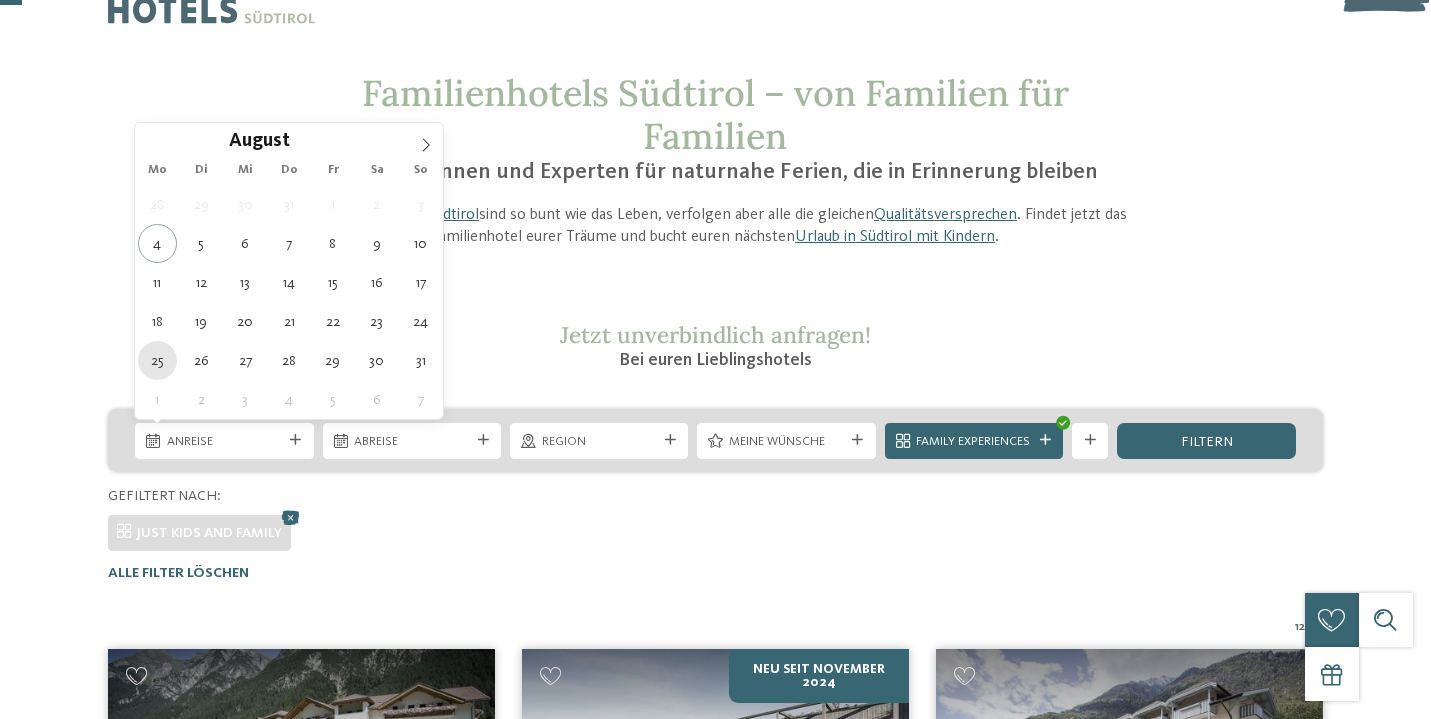 type on "25.08.2025" 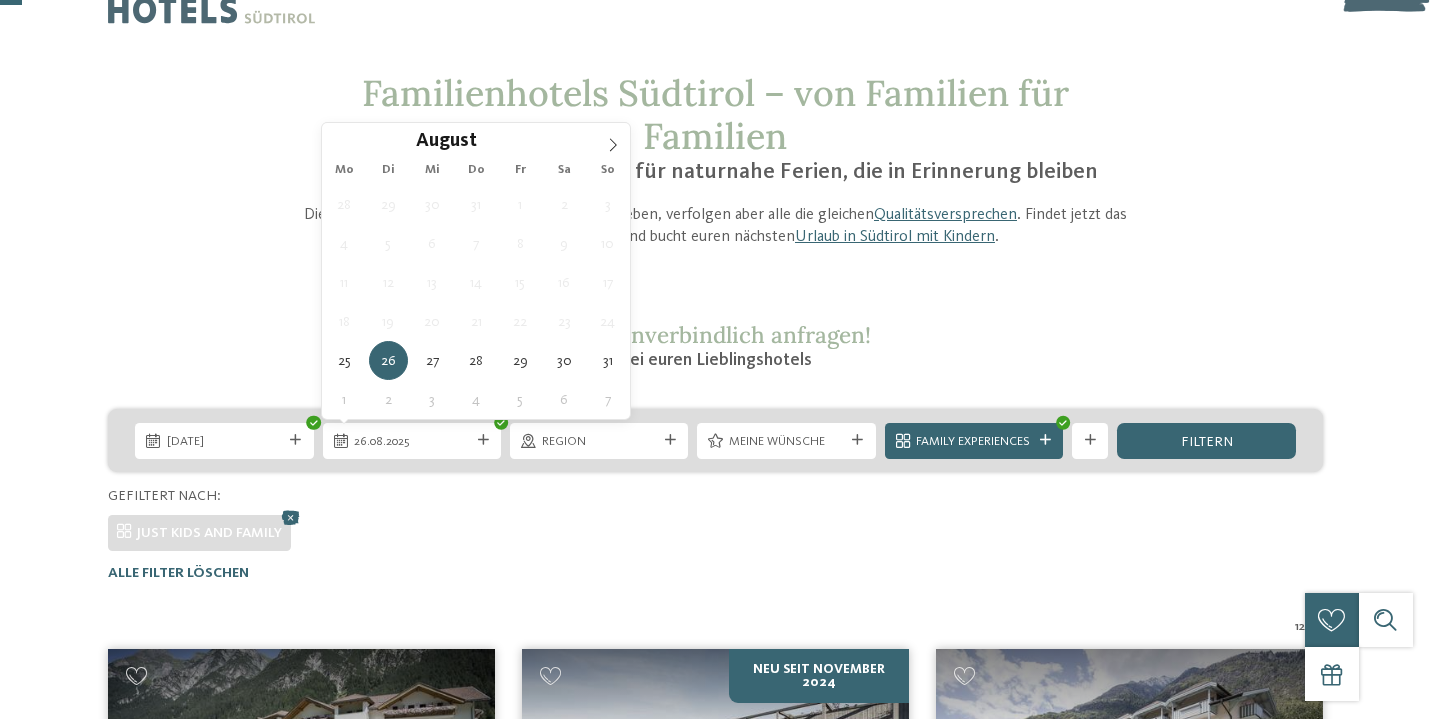 type on "25.08.2025" 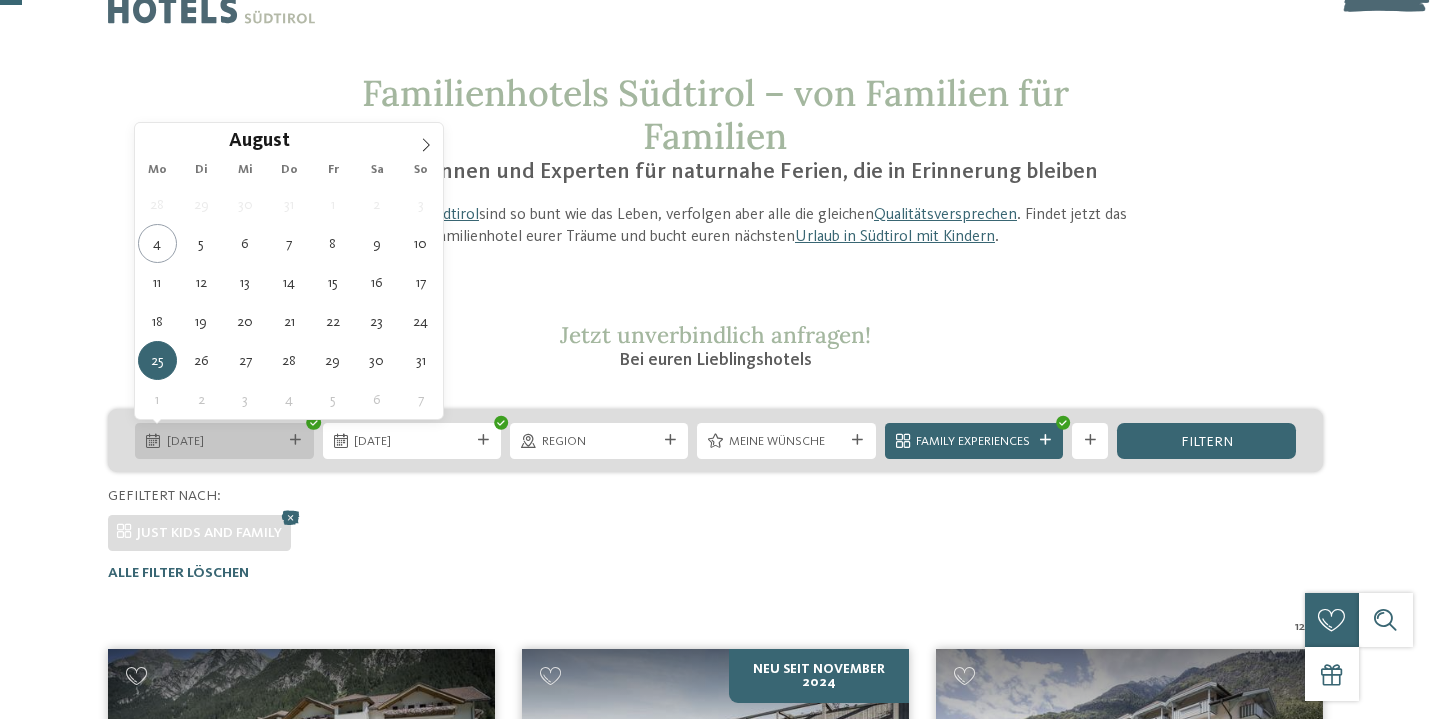 click on "25.08.2025" at bounding box center [224, 440] 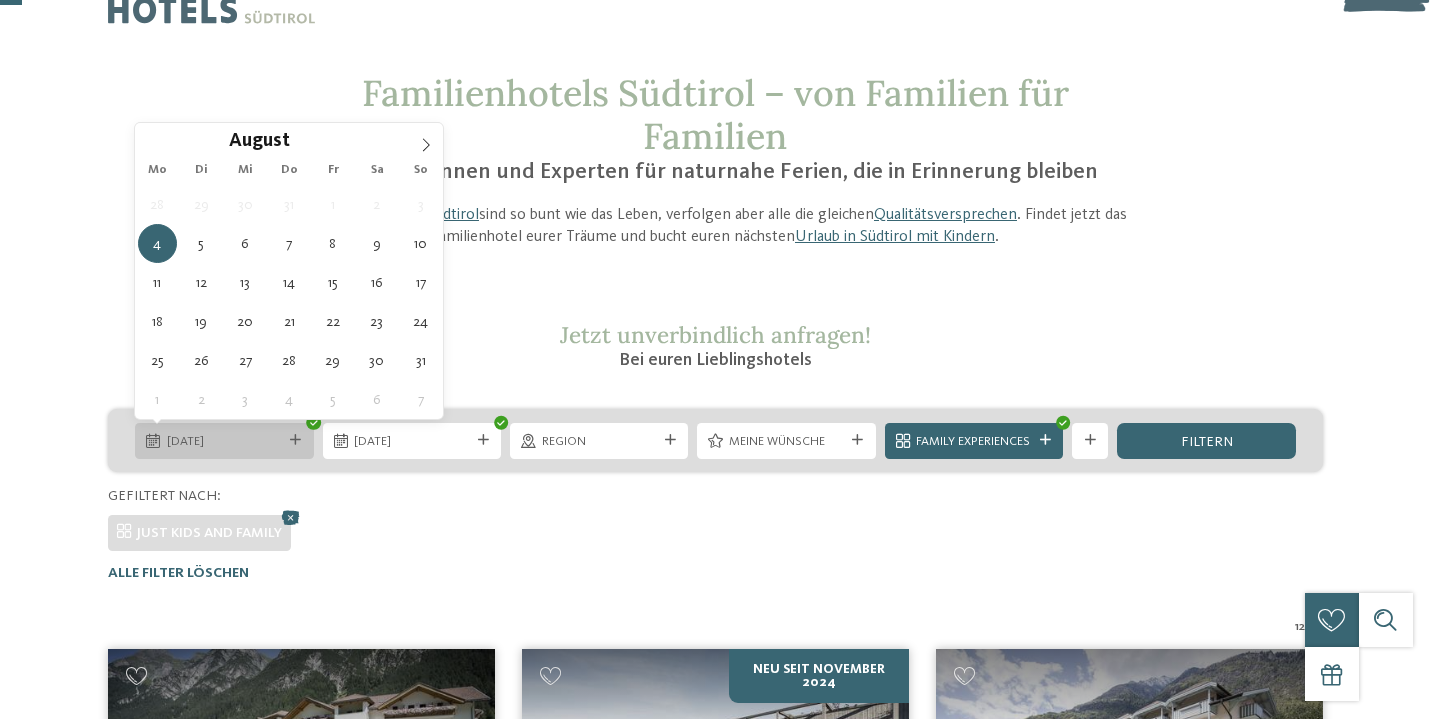 click on "04.08.2025" at bounding box center (224, 441) 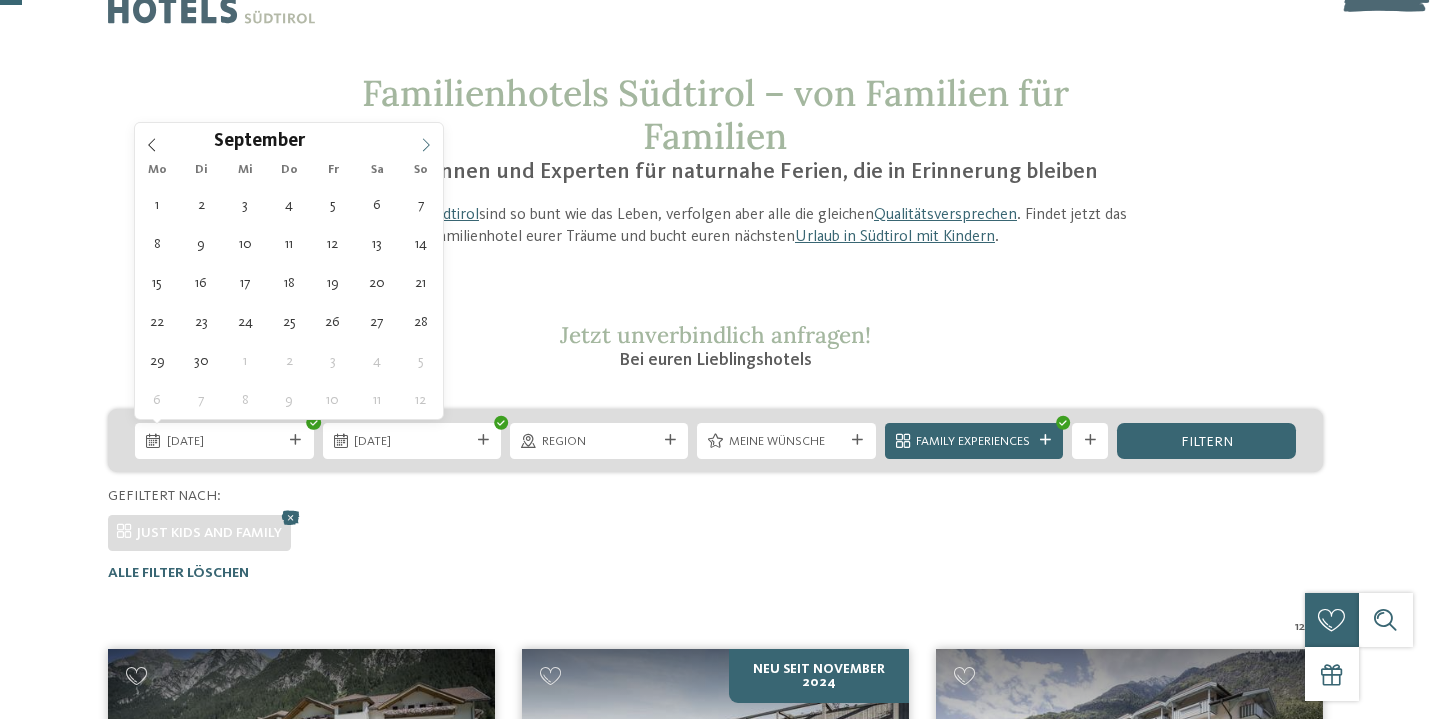 click 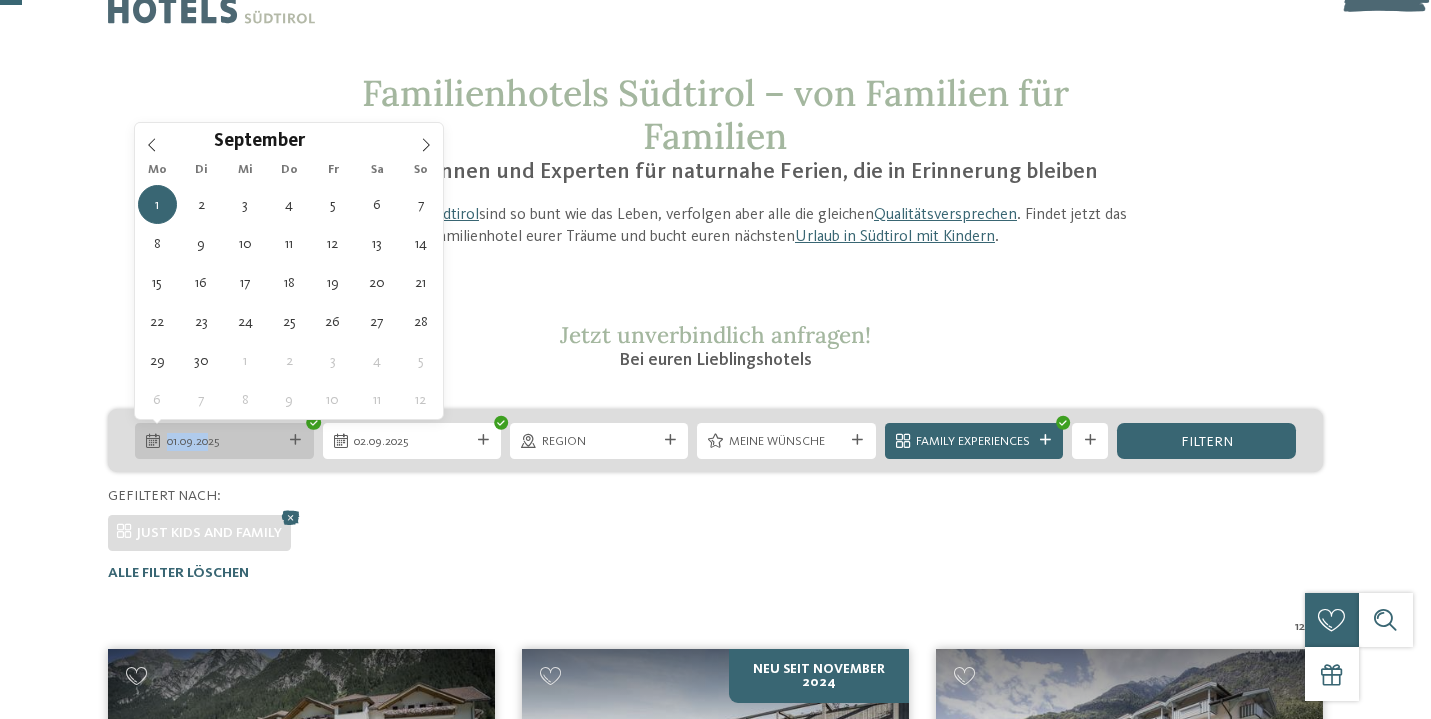 click on "01.09.2025" at bounding box center (224, 442) 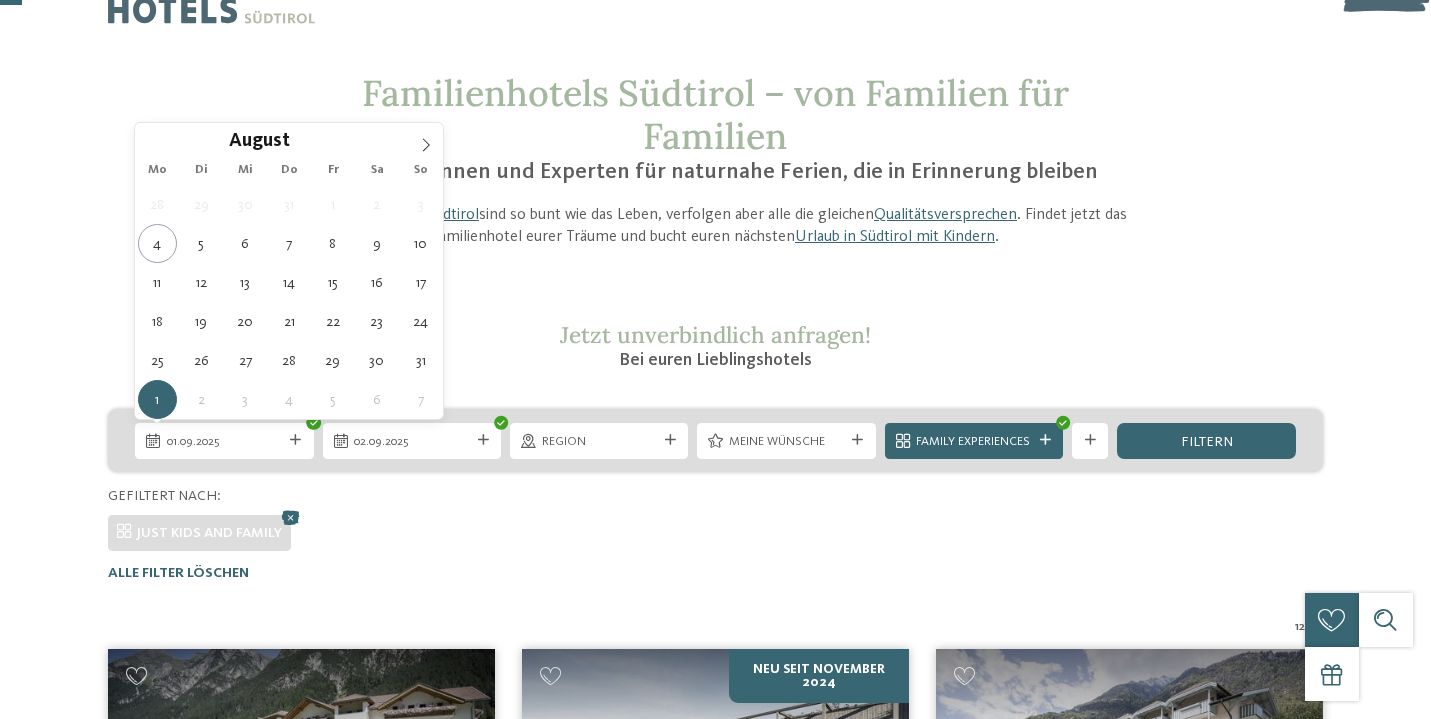 click on "August  ****" at bounding box center [289, 140] 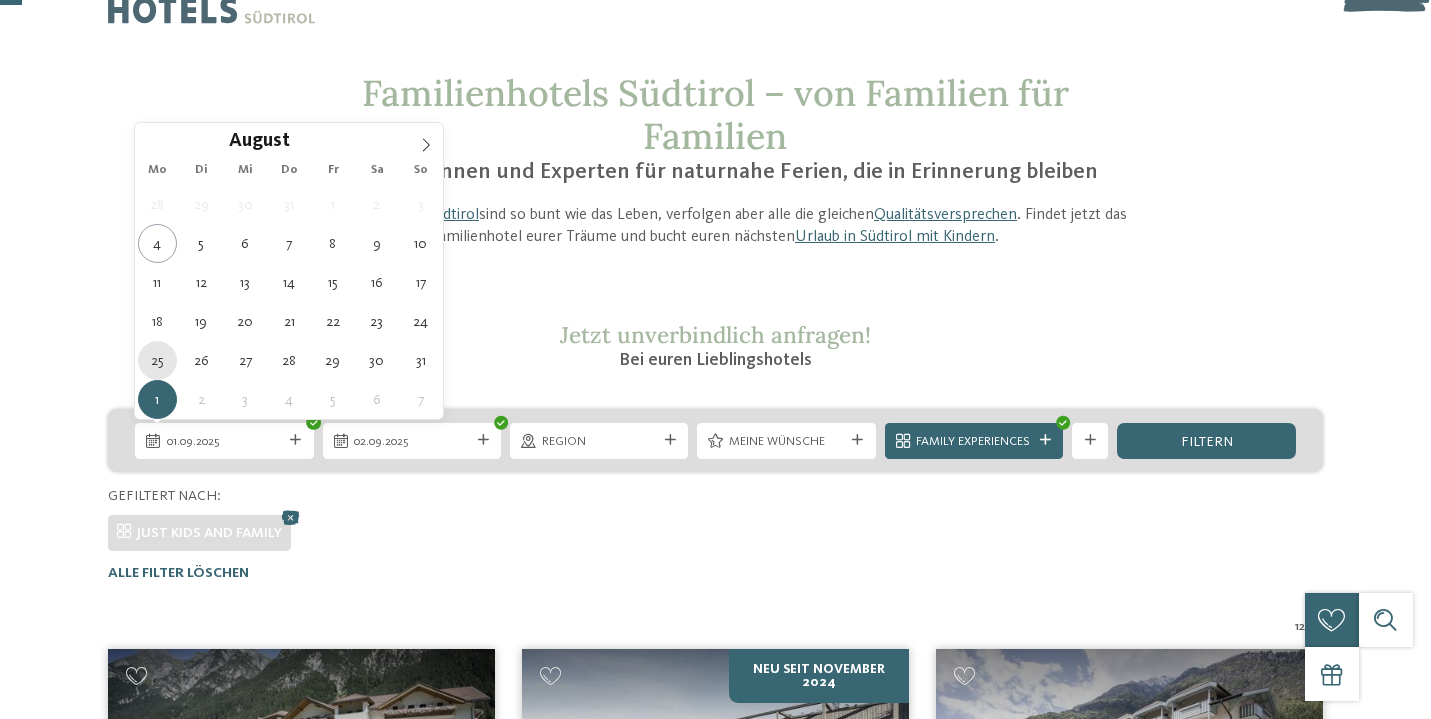 type on "25.08.2025" 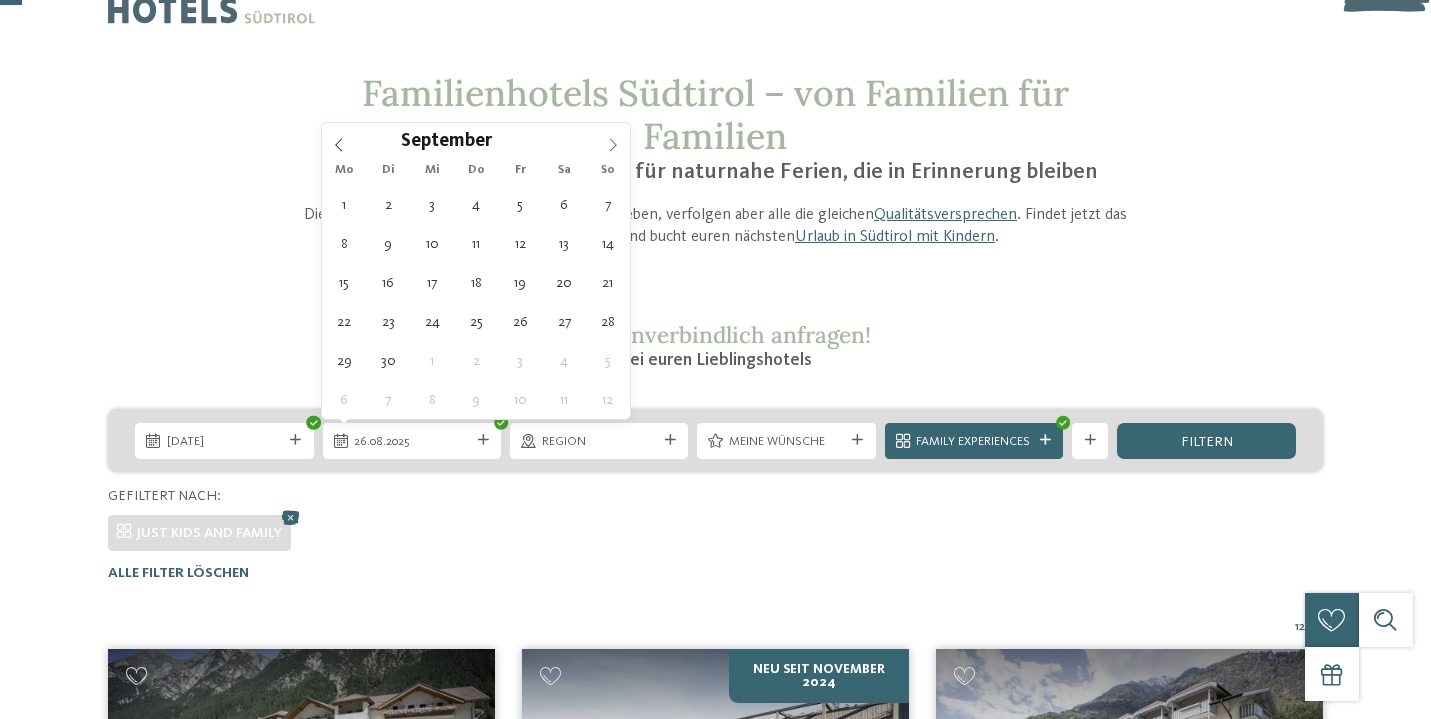 click 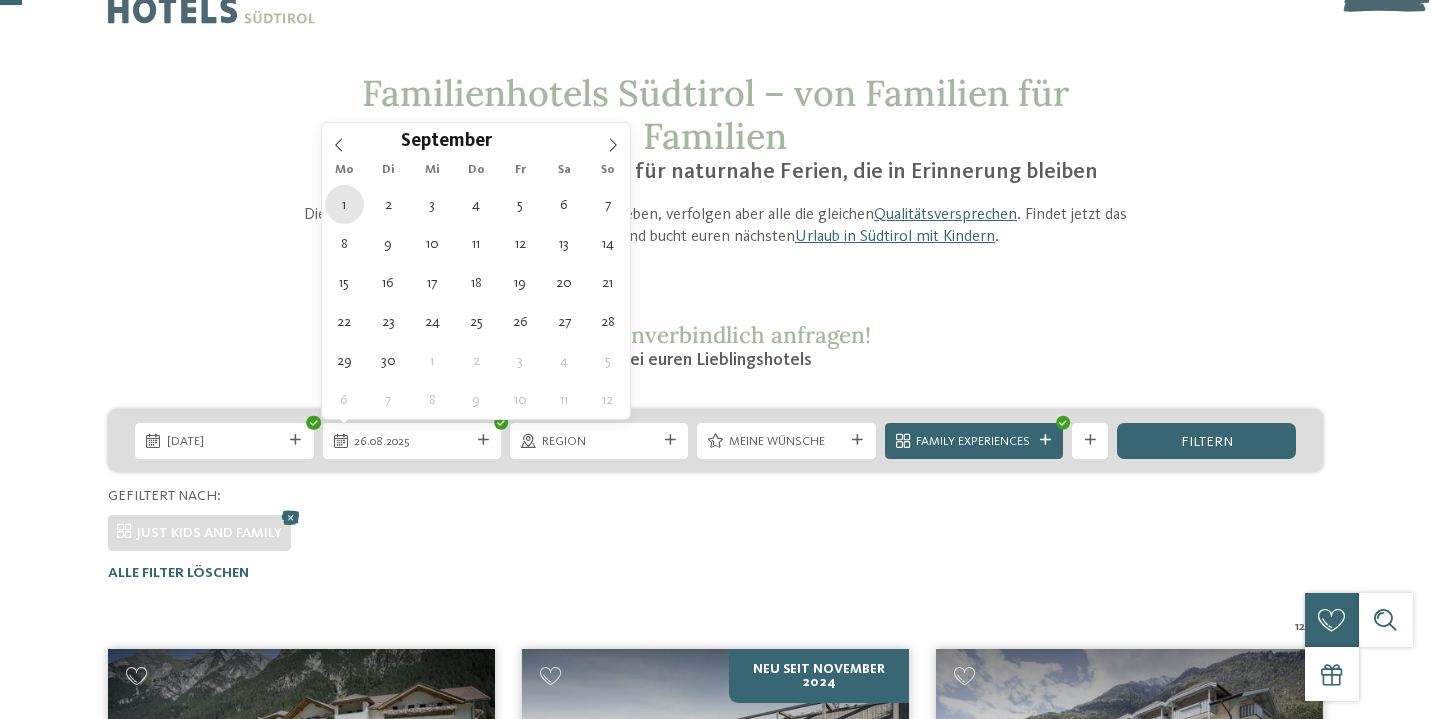 type on "01.09.2025" 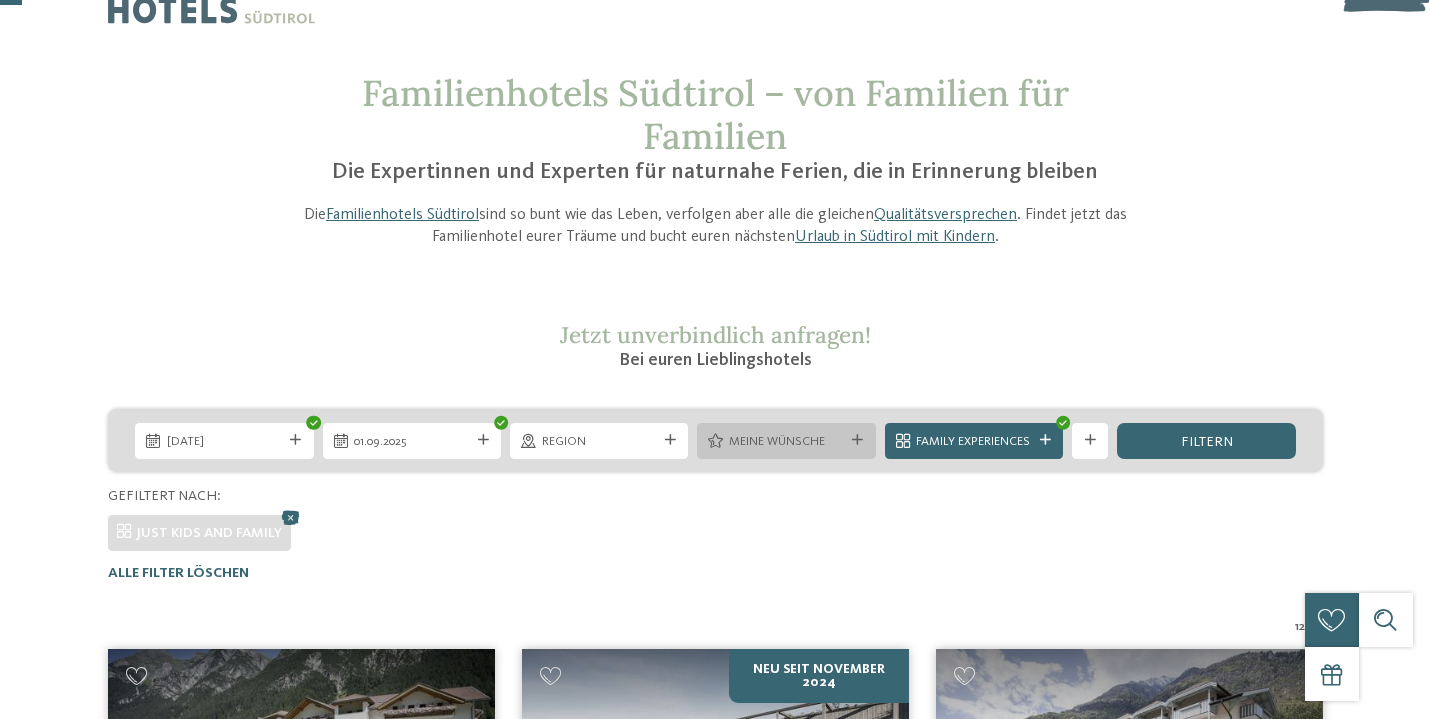 click on "Meine Wünsche" at bounding box center [786, 442] 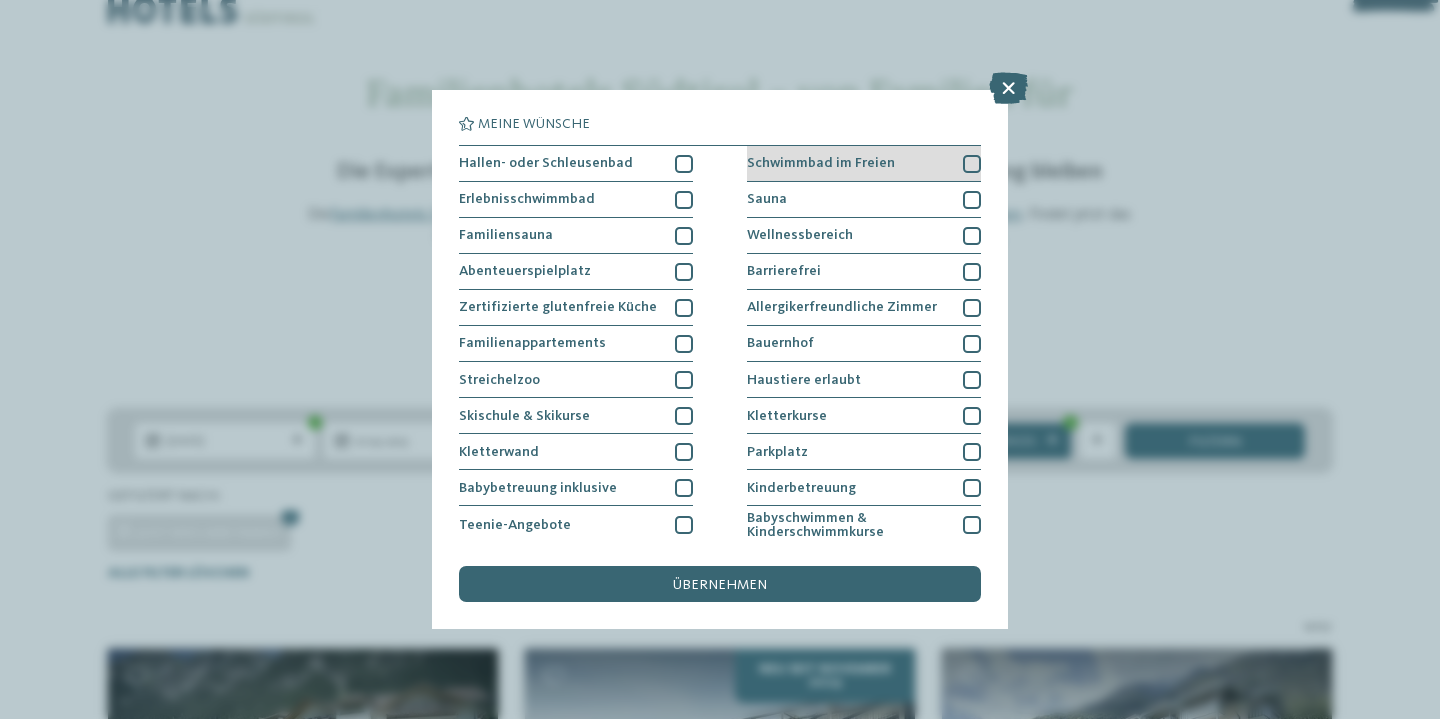 click at bounding box center [972, 164] 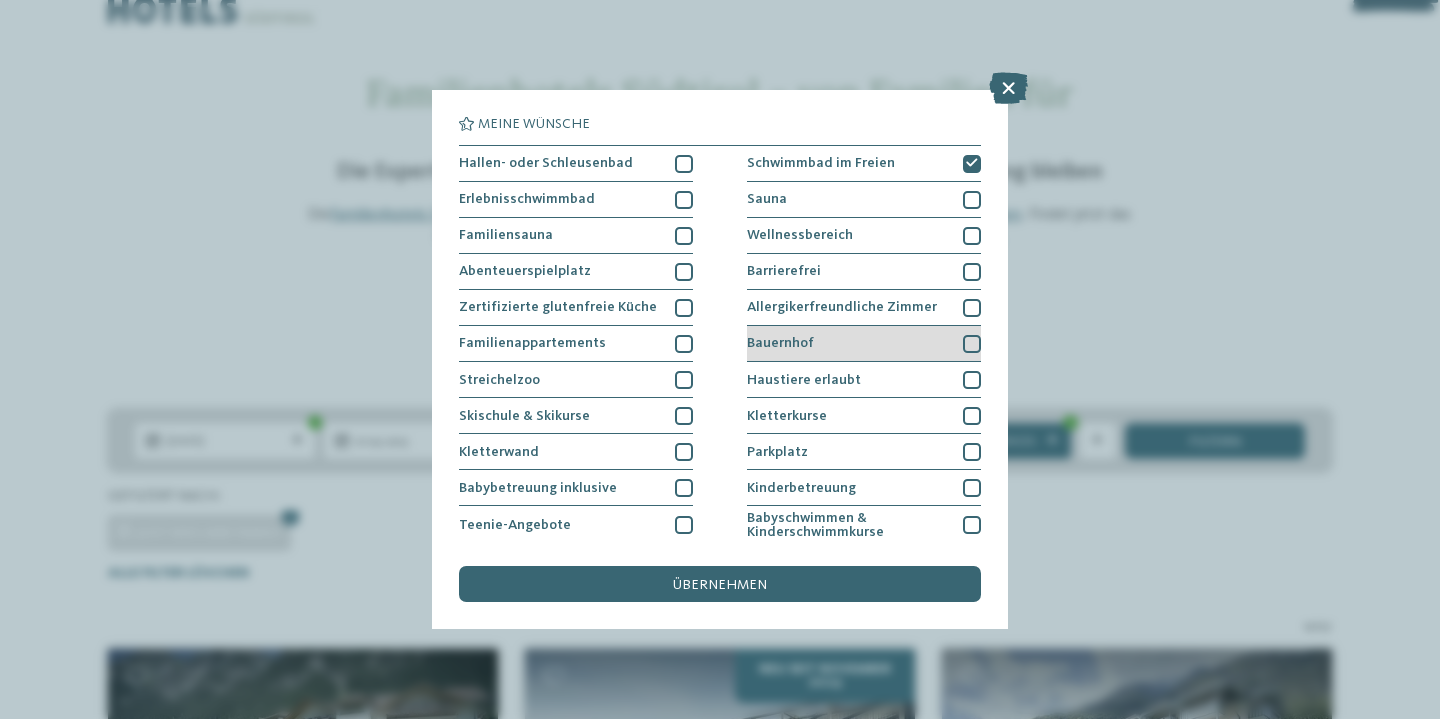 click at bounding box center (972, 344) 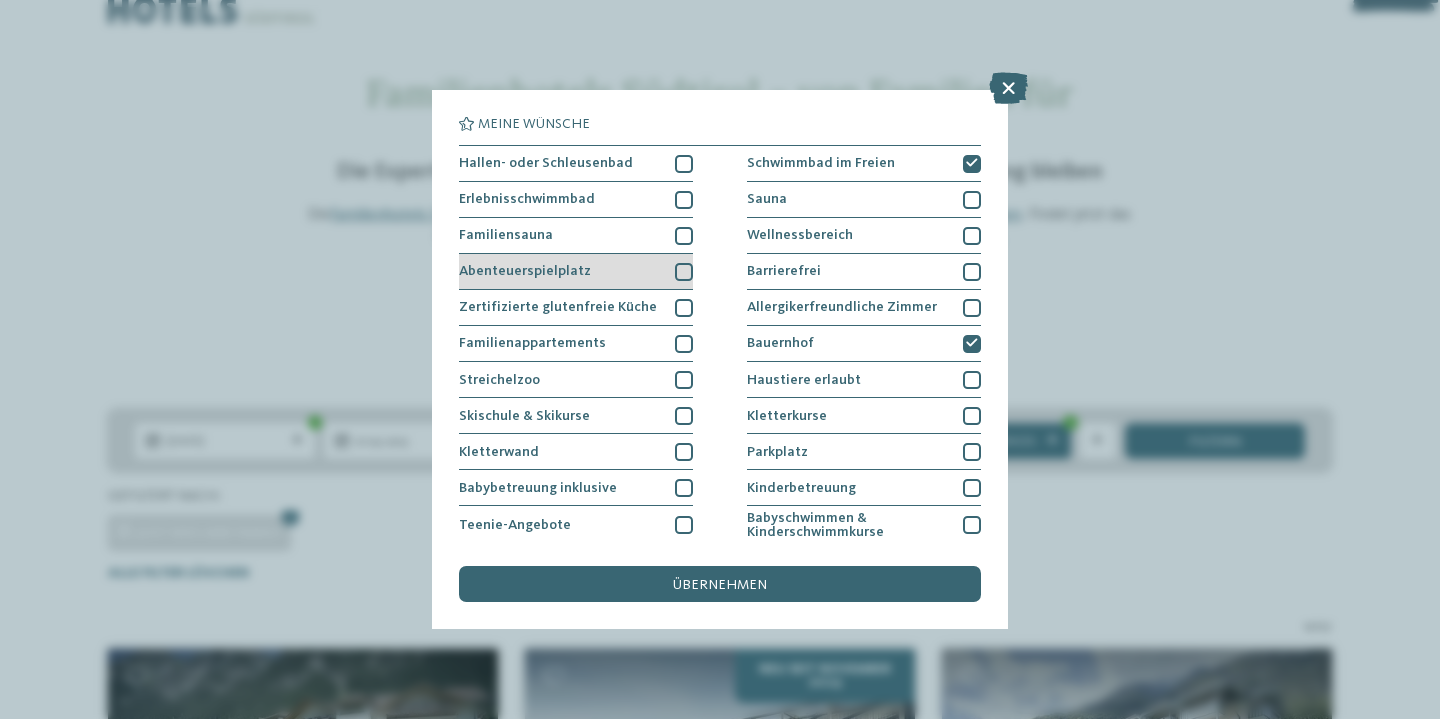 click at bounding box center [684, 272] 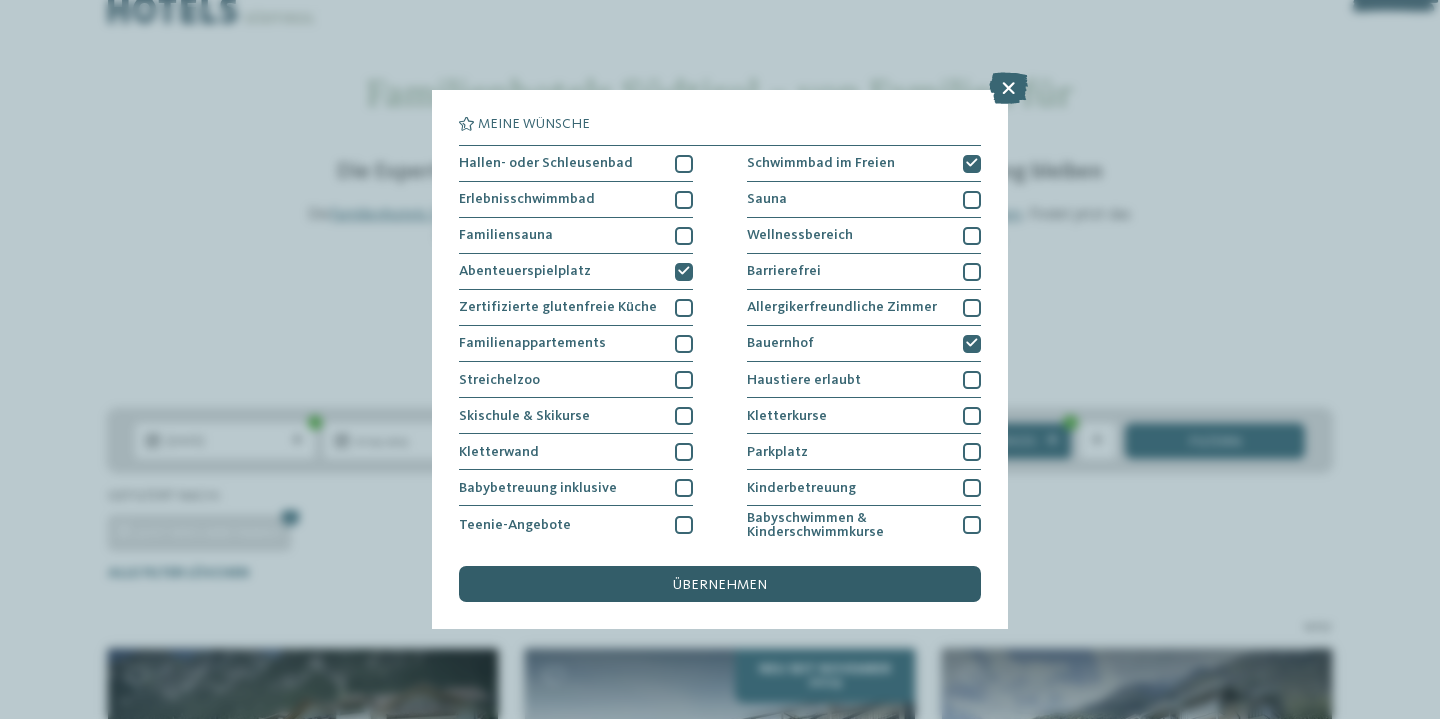 click on "übernehmen" at bounding box center [720, 584] 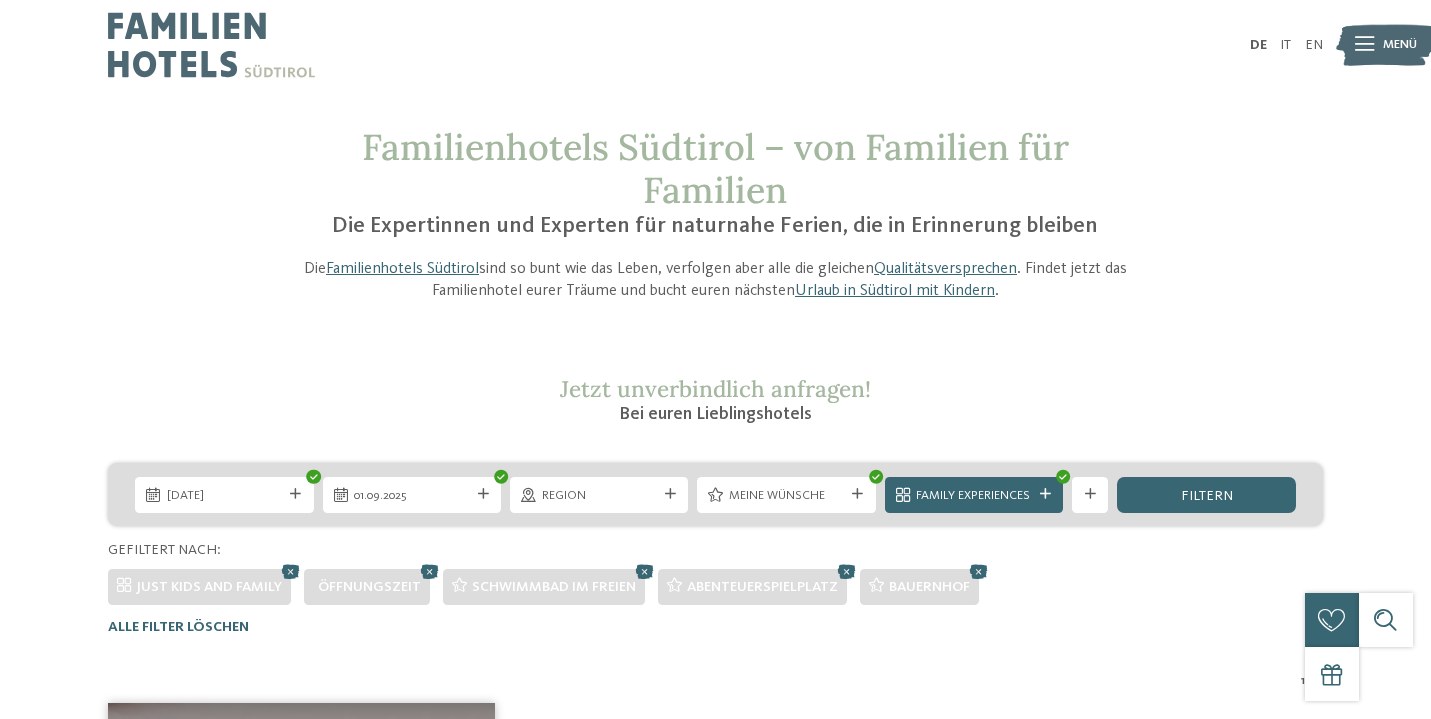 scroll, scrollTop: 0, scrollLeft: 0, axis: both 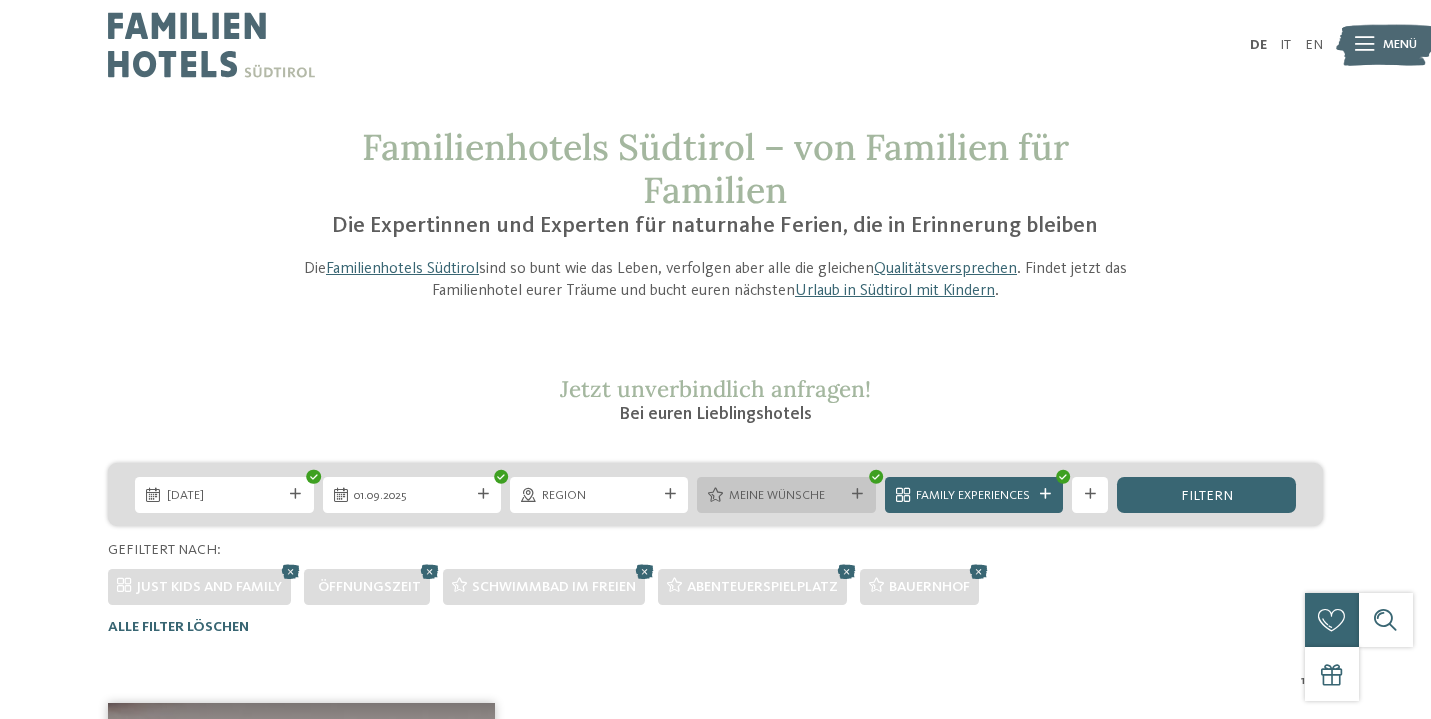click on "Meine Wünsche" at bounding box center [786, 495] 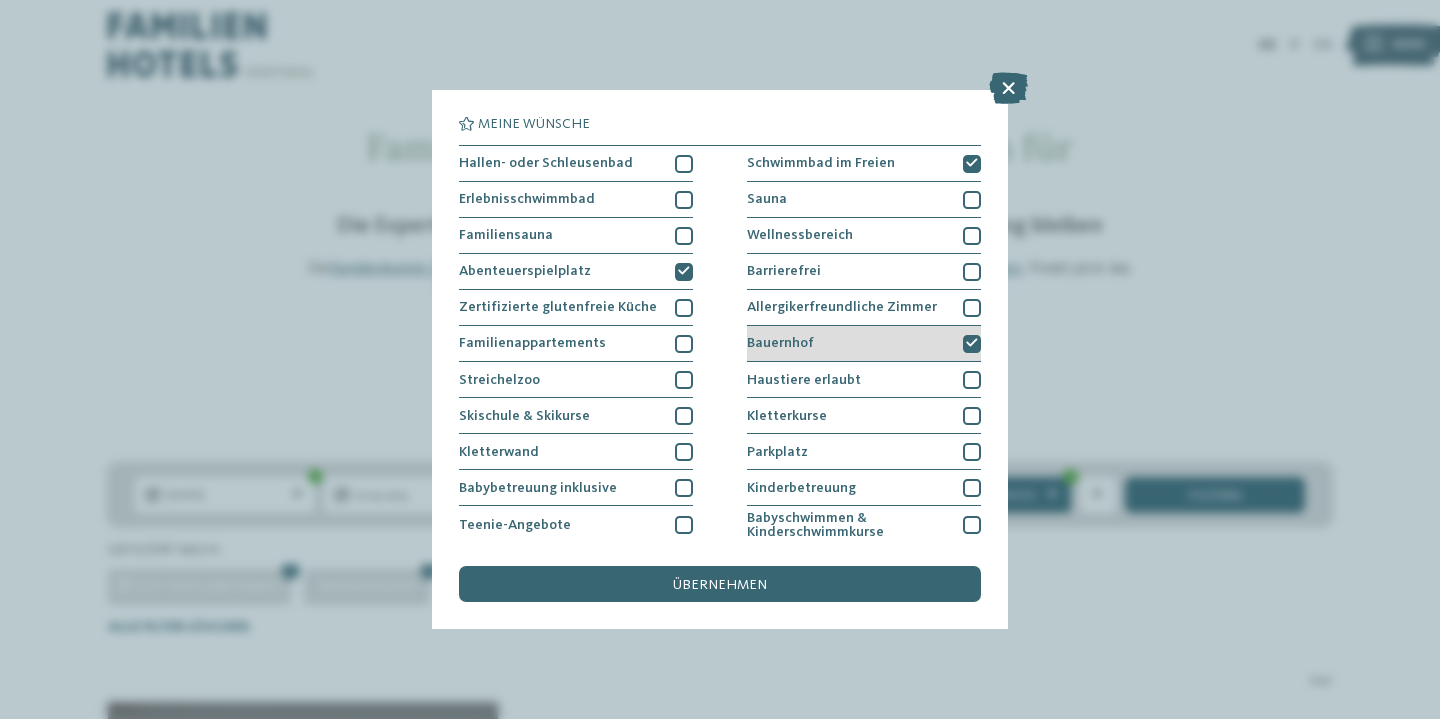 click at bounding box center [972, 343] 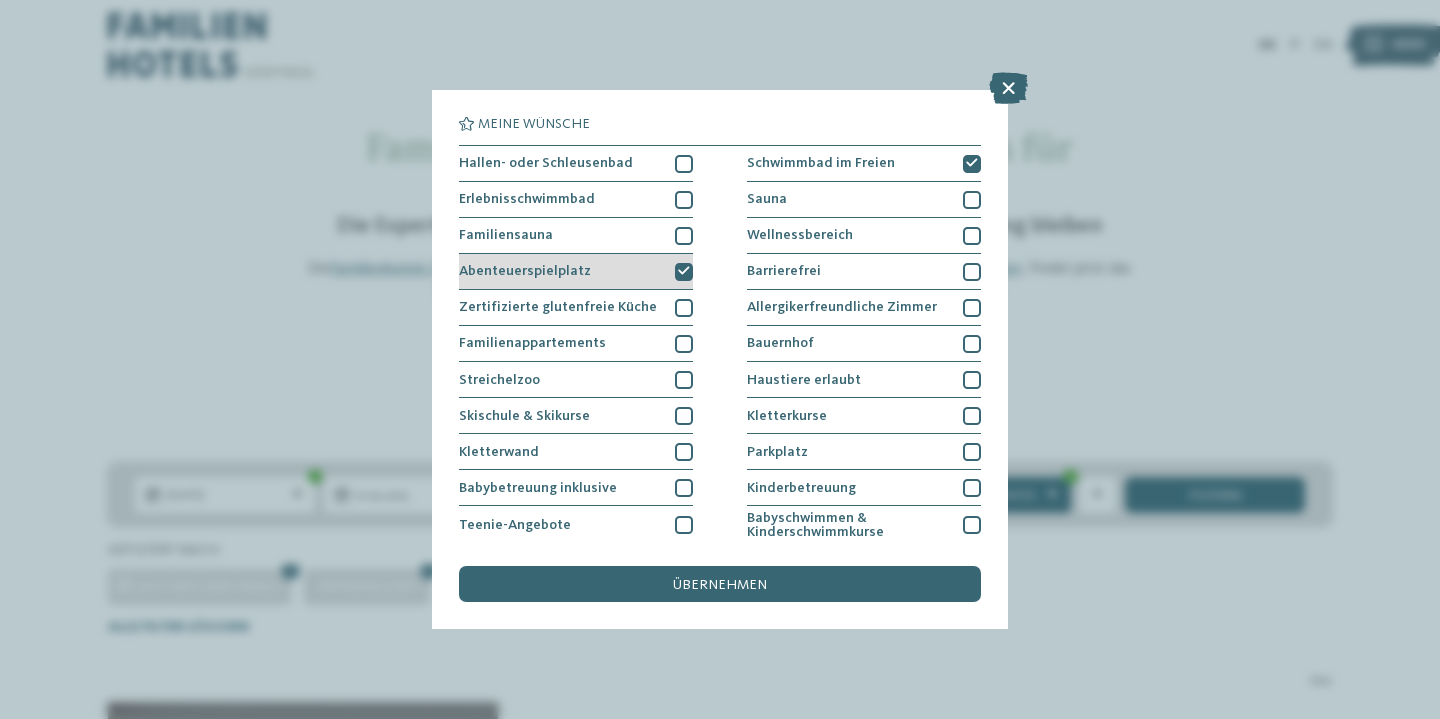 click on "Abenteuerspielplatz" at bounding box center (576, 272) 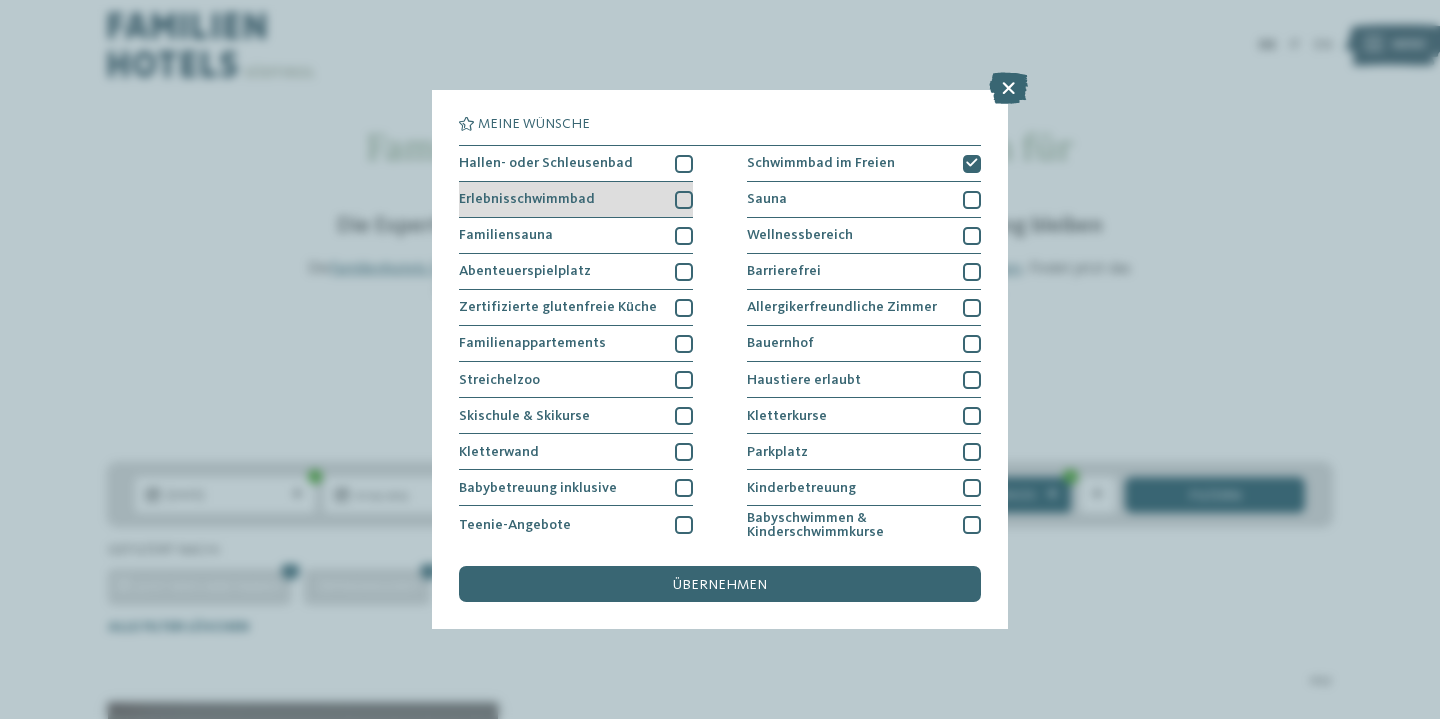 click at bounding box center (684, 200) 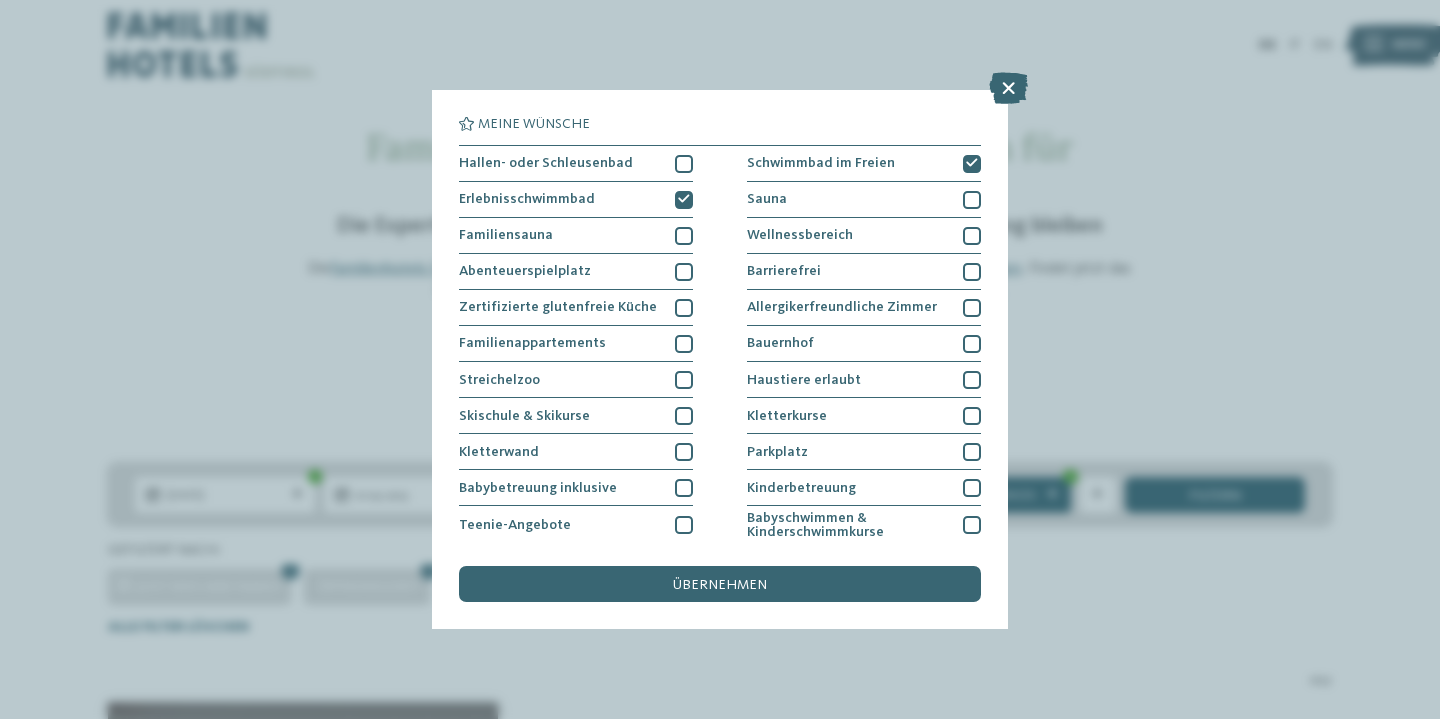 click on "Meine Wünsche
Hallen- oder Schleusenbad
Schwimmbad im Freien" at bounding box center [720, 359] 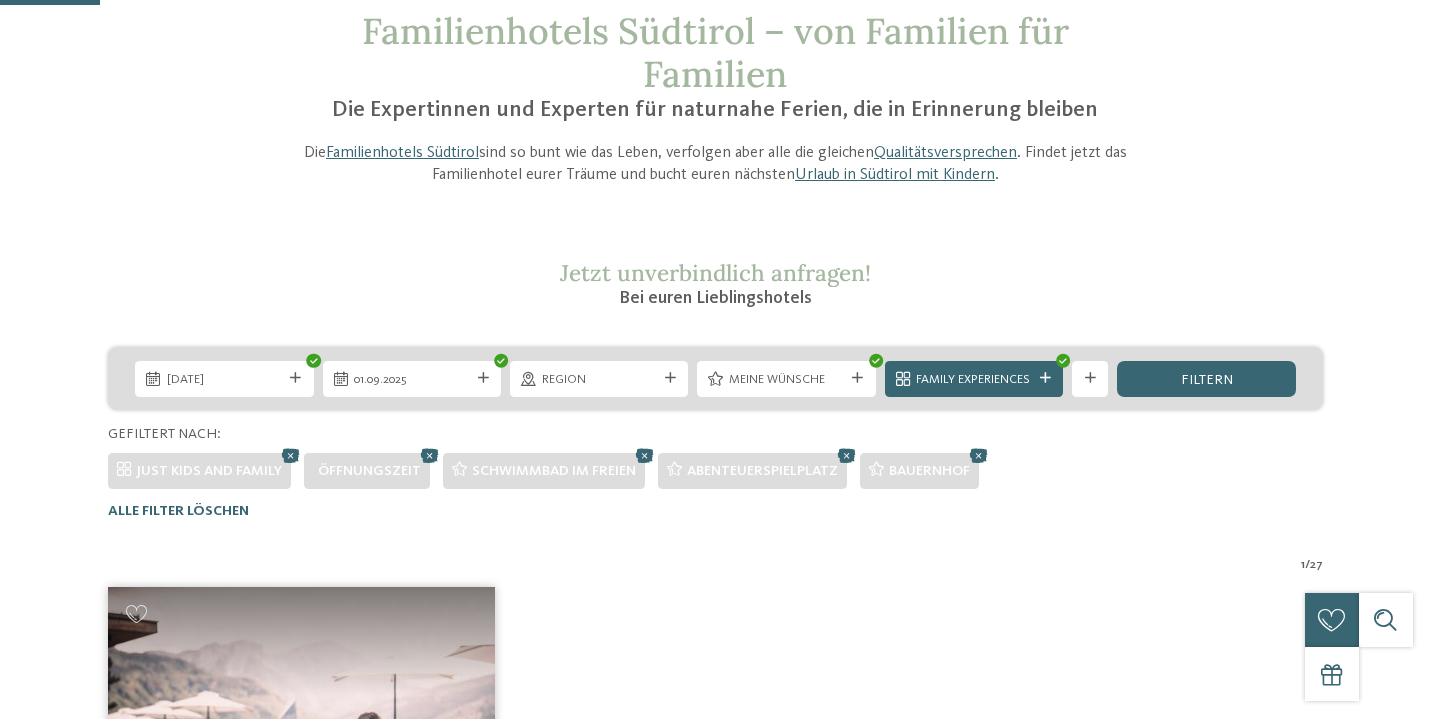 scroll, scrollTop: 115, scrollLeft: 0, axis: vertical 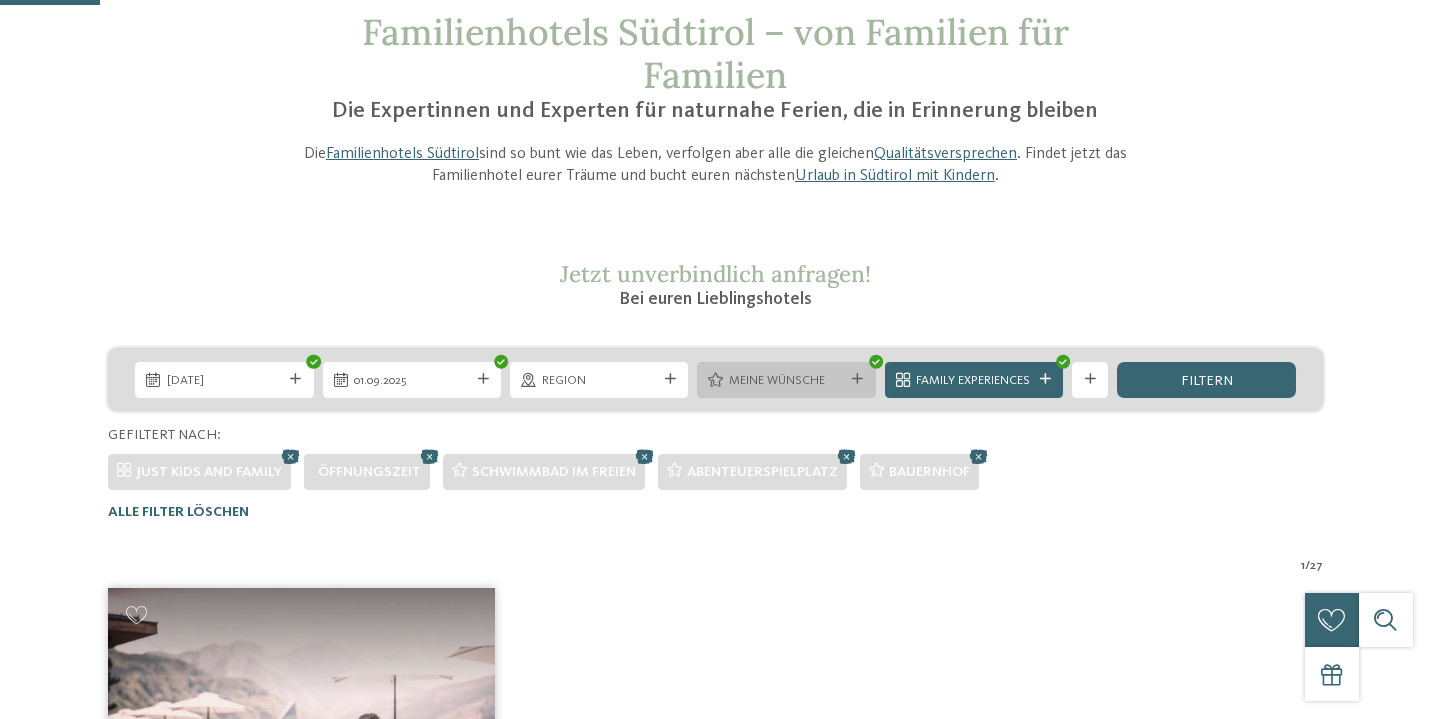 click on "Meine Wünsche" at bounding box center (786, 381) 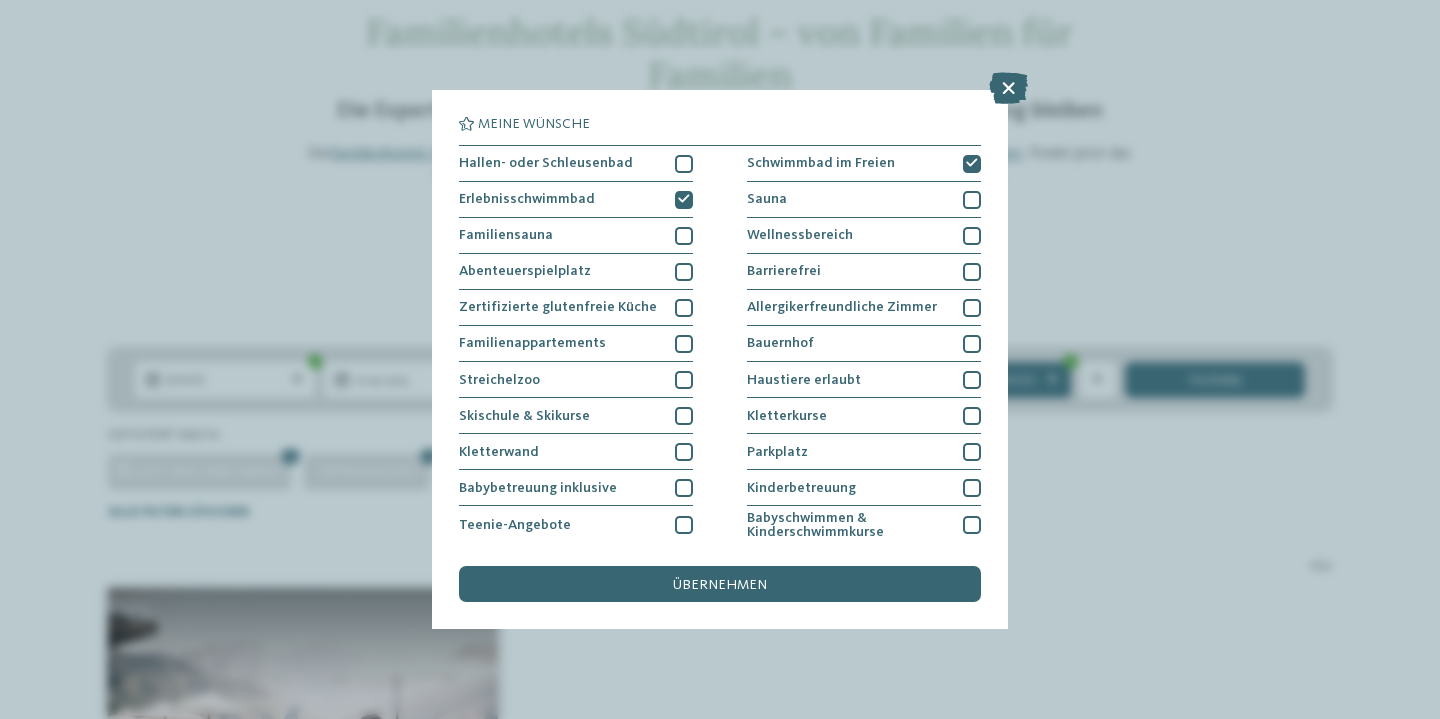 click on "Meine Wünsche
Hallen- oder Schleusenbad
Schwimmbad im Freien
Sauna" at bounding box center (720, 359) 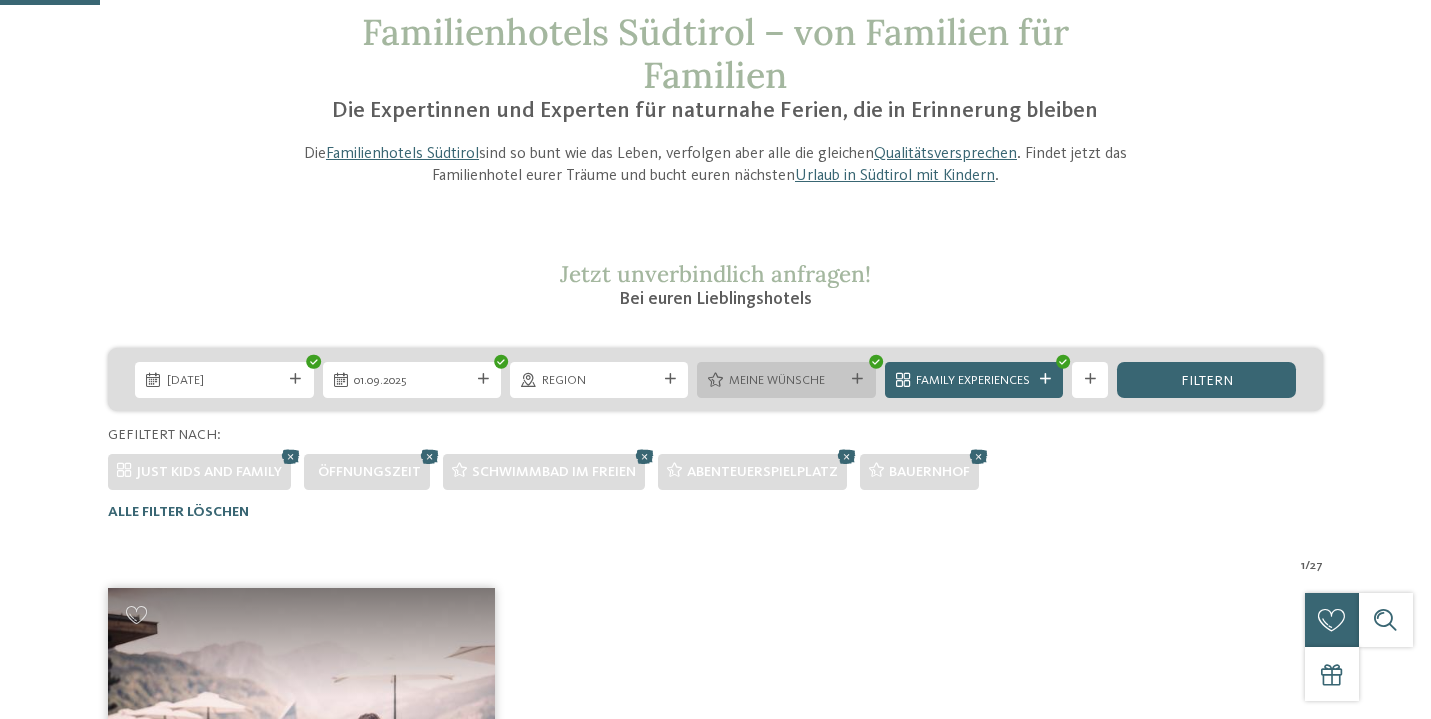 click on "Meine Wünsche" at bounding box center [786, 380] 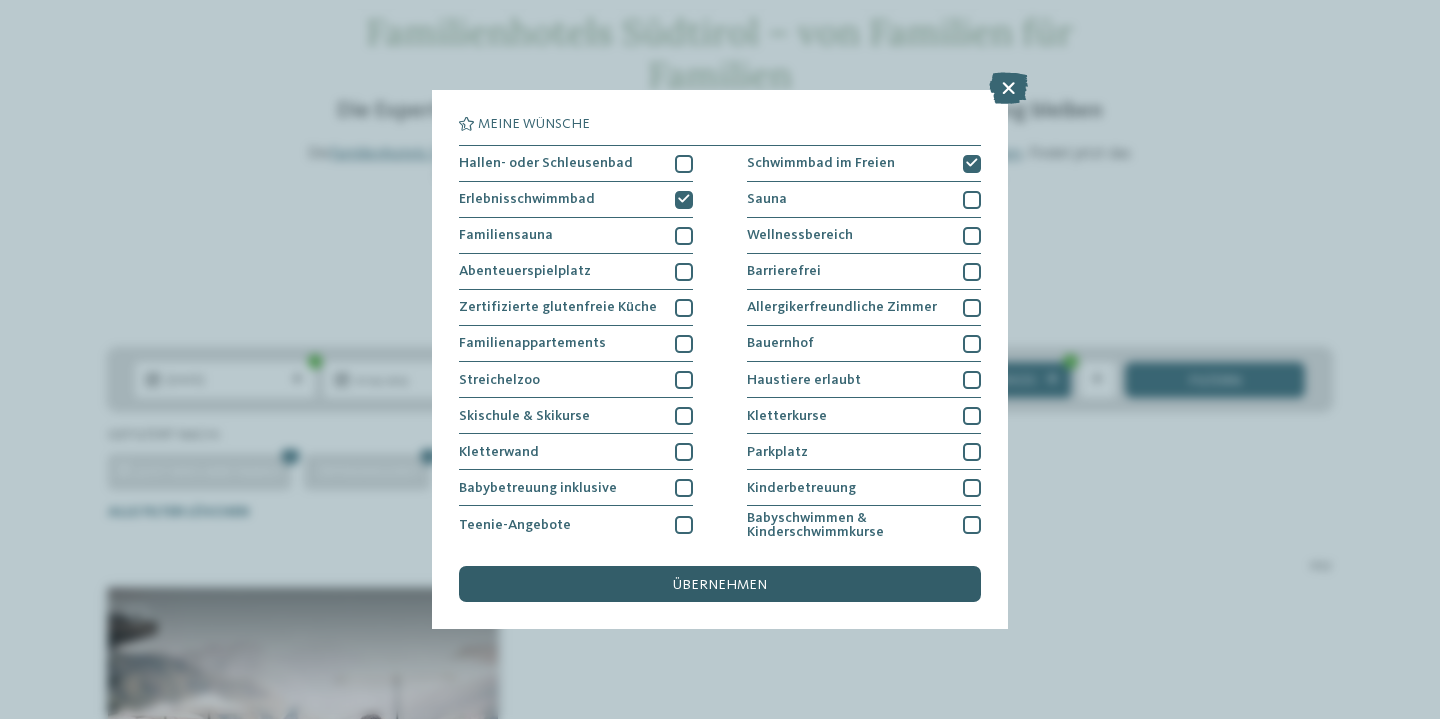 click on "übernehmen" at bounding box center [720, 584] 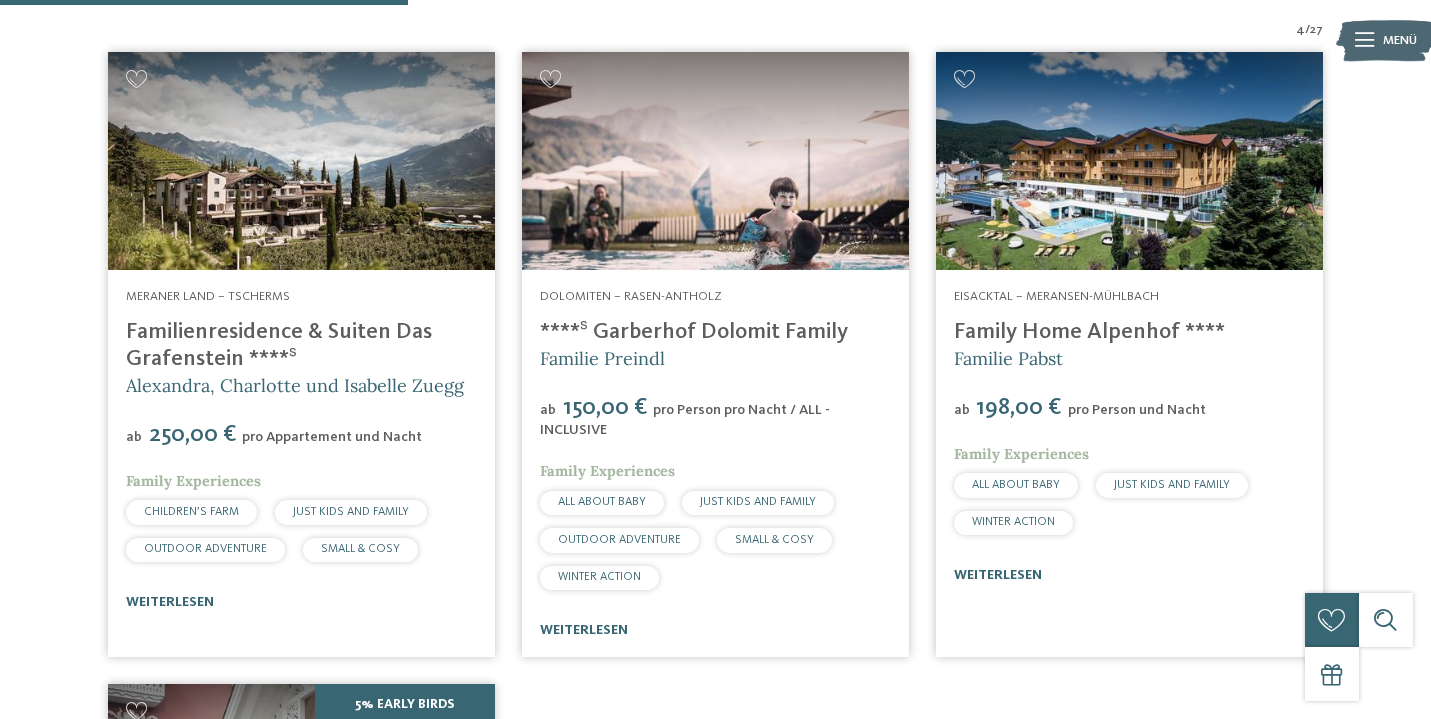 scroll, scrollTop: 648, scrollLeft: 0, axis: vertical 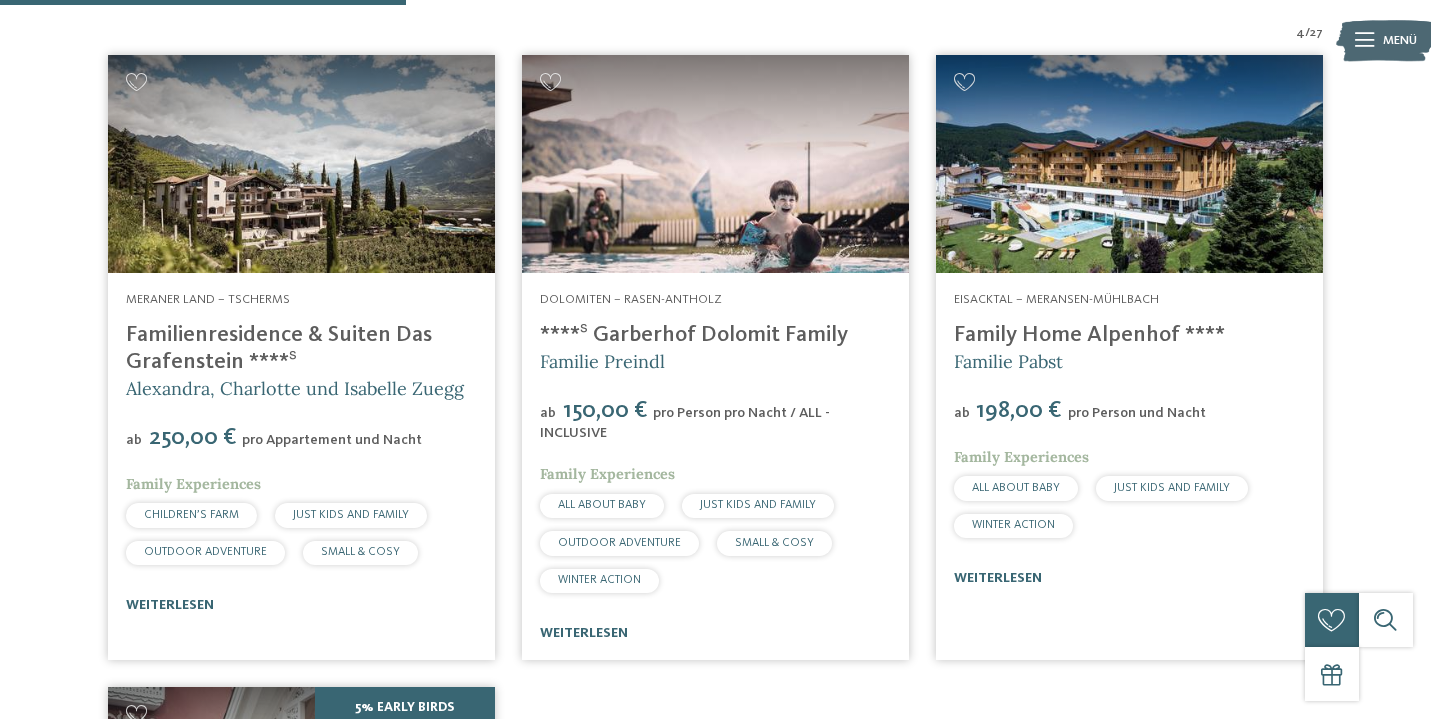 click at bounding box center [1129, 164] 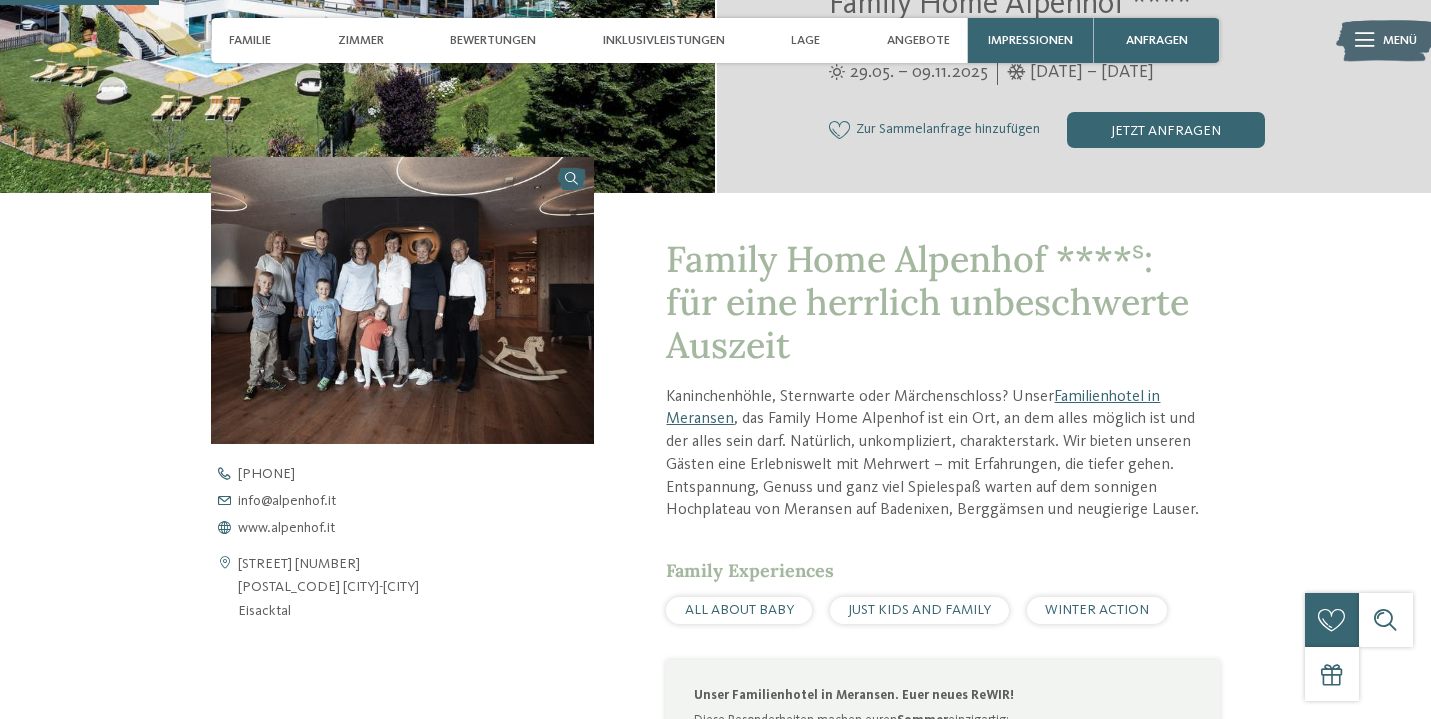 scroll, scrollTop: 0, scrollLeft: 0, axis: both 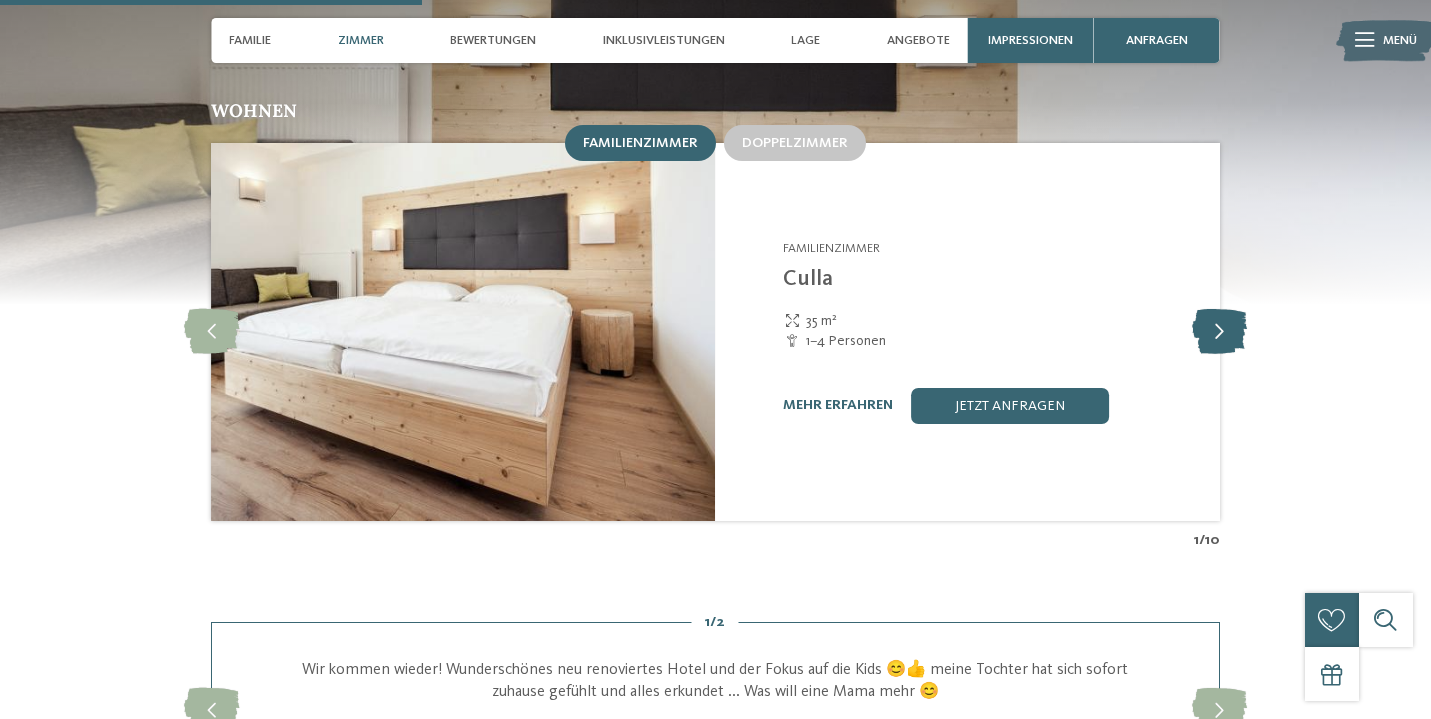 click at bounding box center (1219, 331) 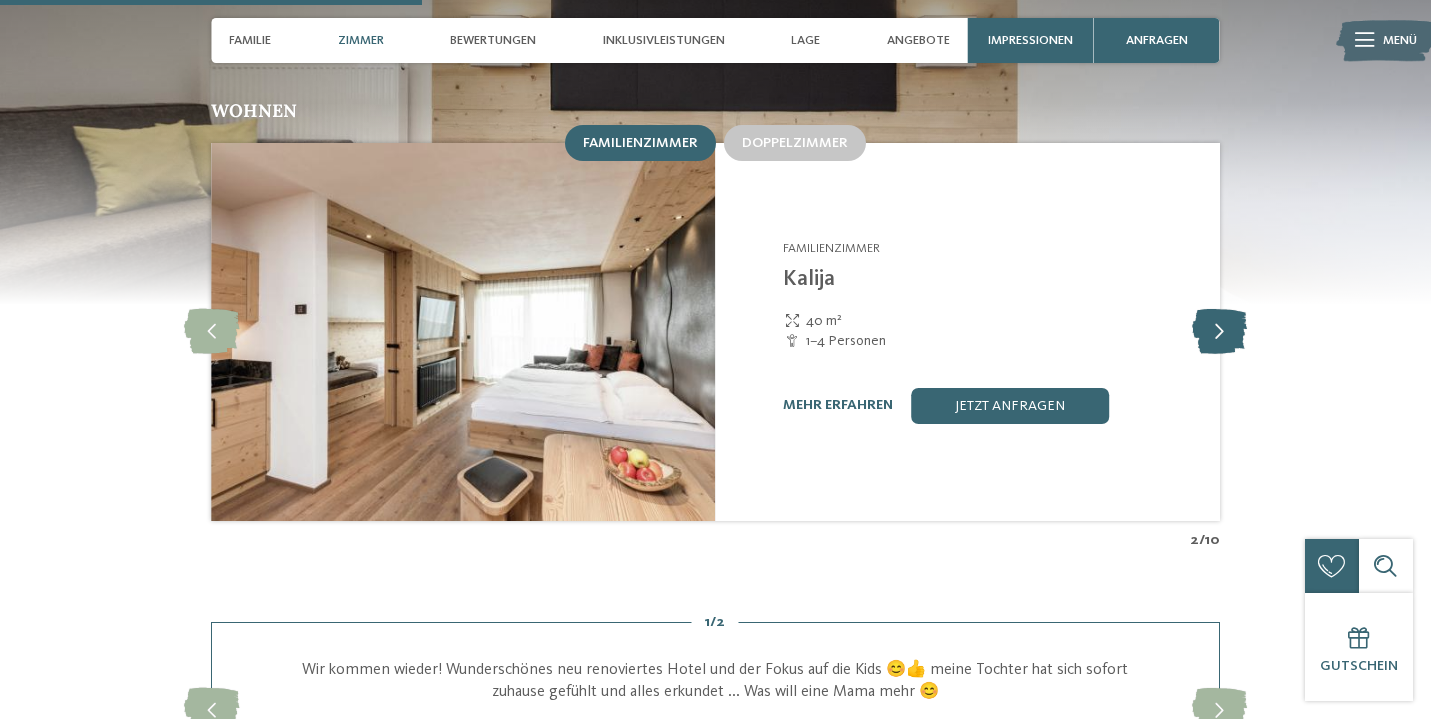 click at bounding box center [1219, 331] 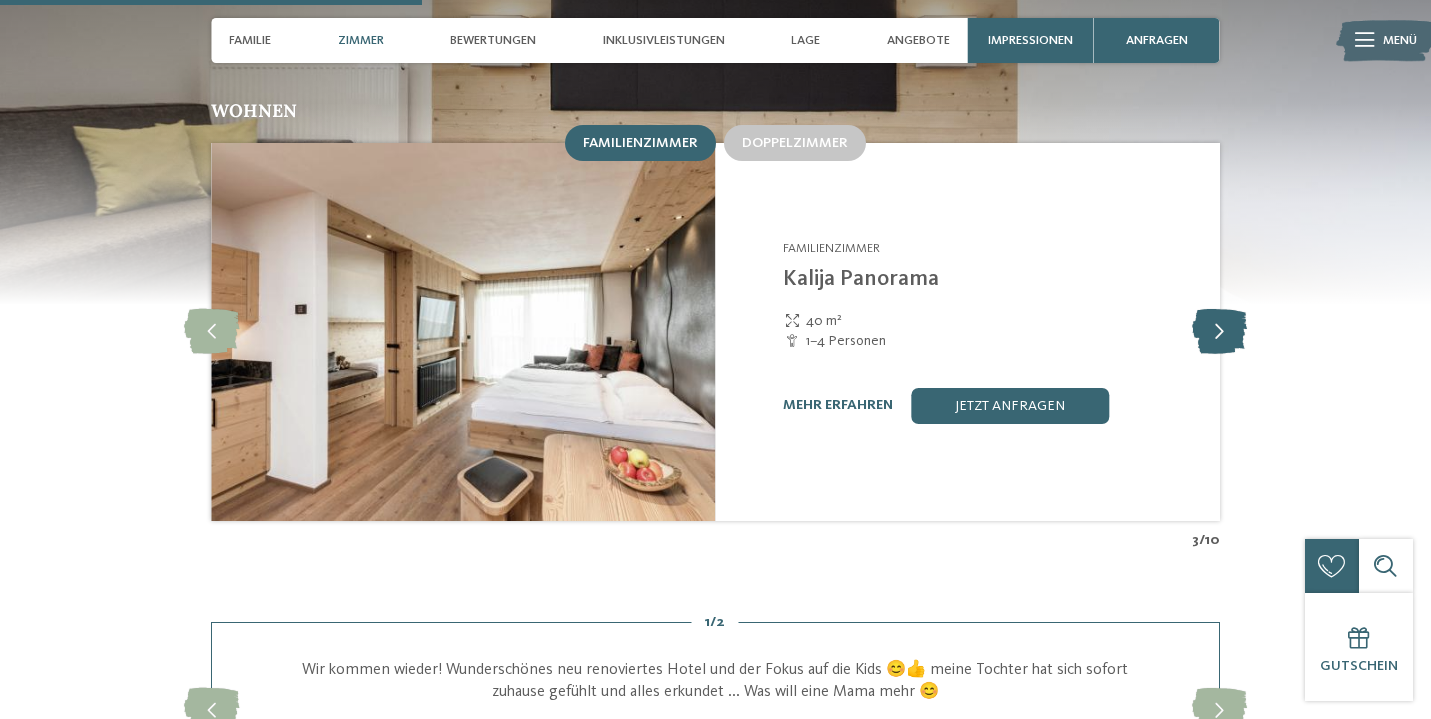 click at bounding box center [1219, 331] 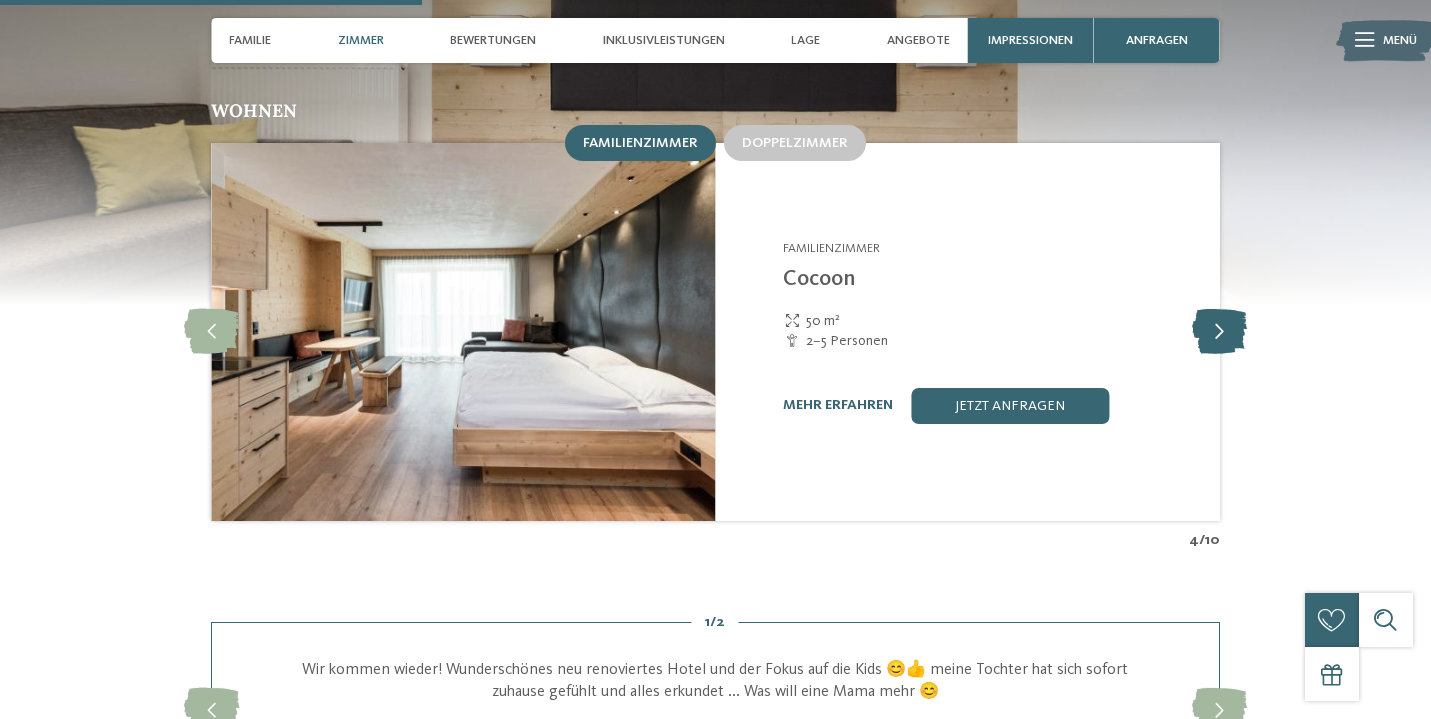 click at bounding box center (1219, 331) 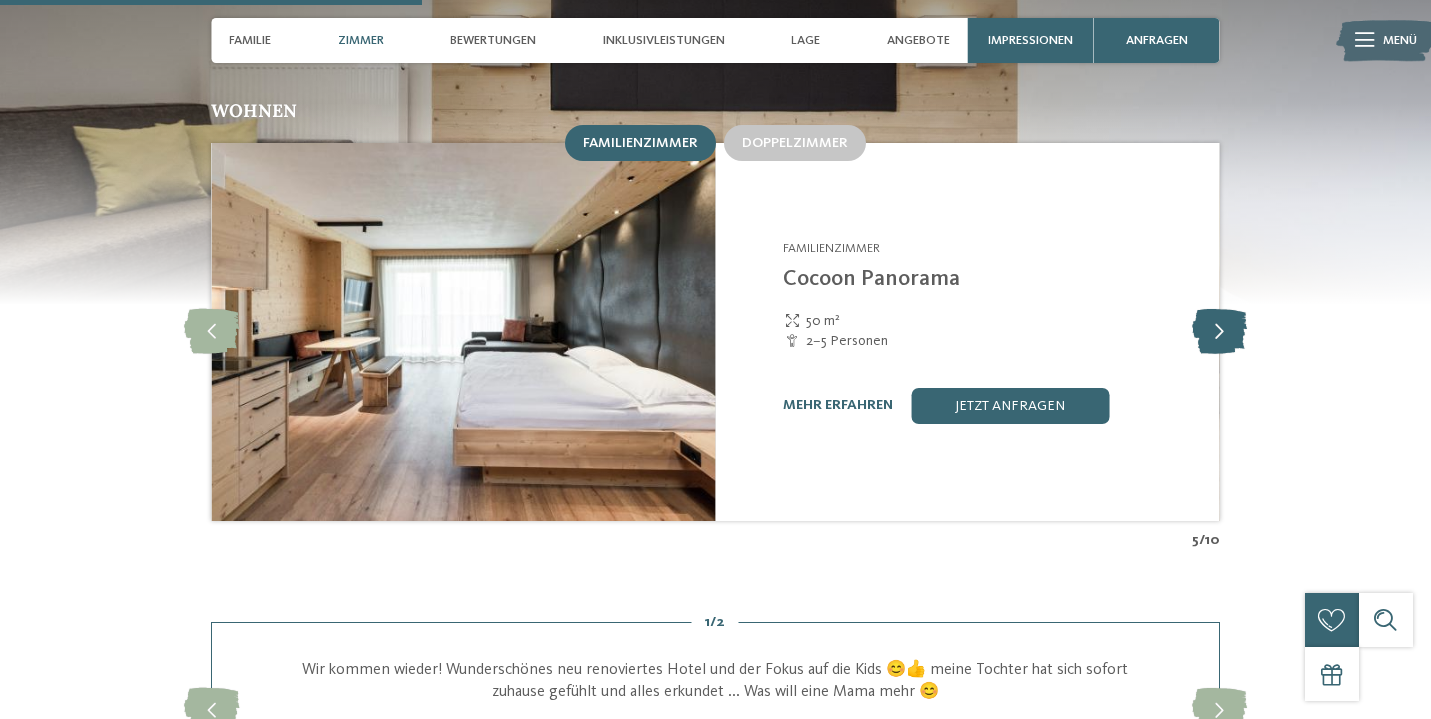 click at bounding box center (1219, 331) 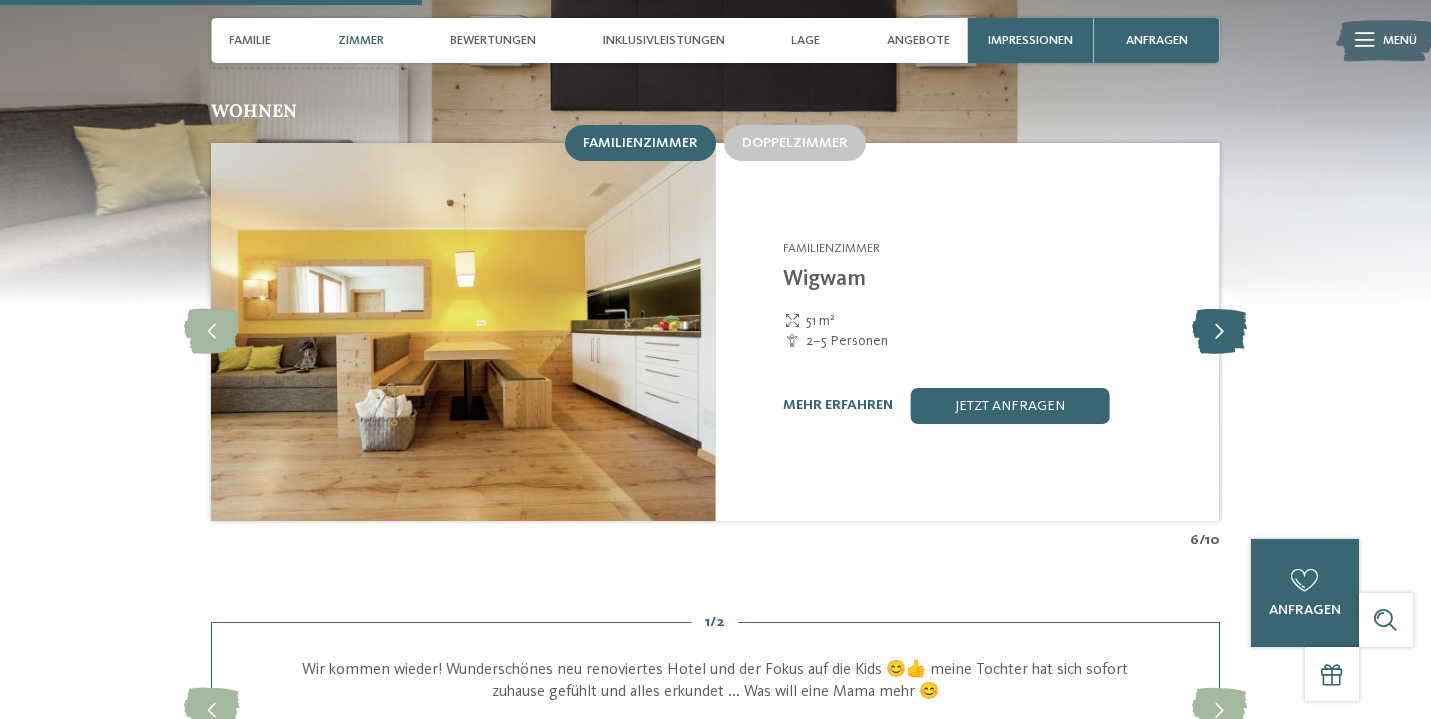 click at bounding box center [1219, 331] 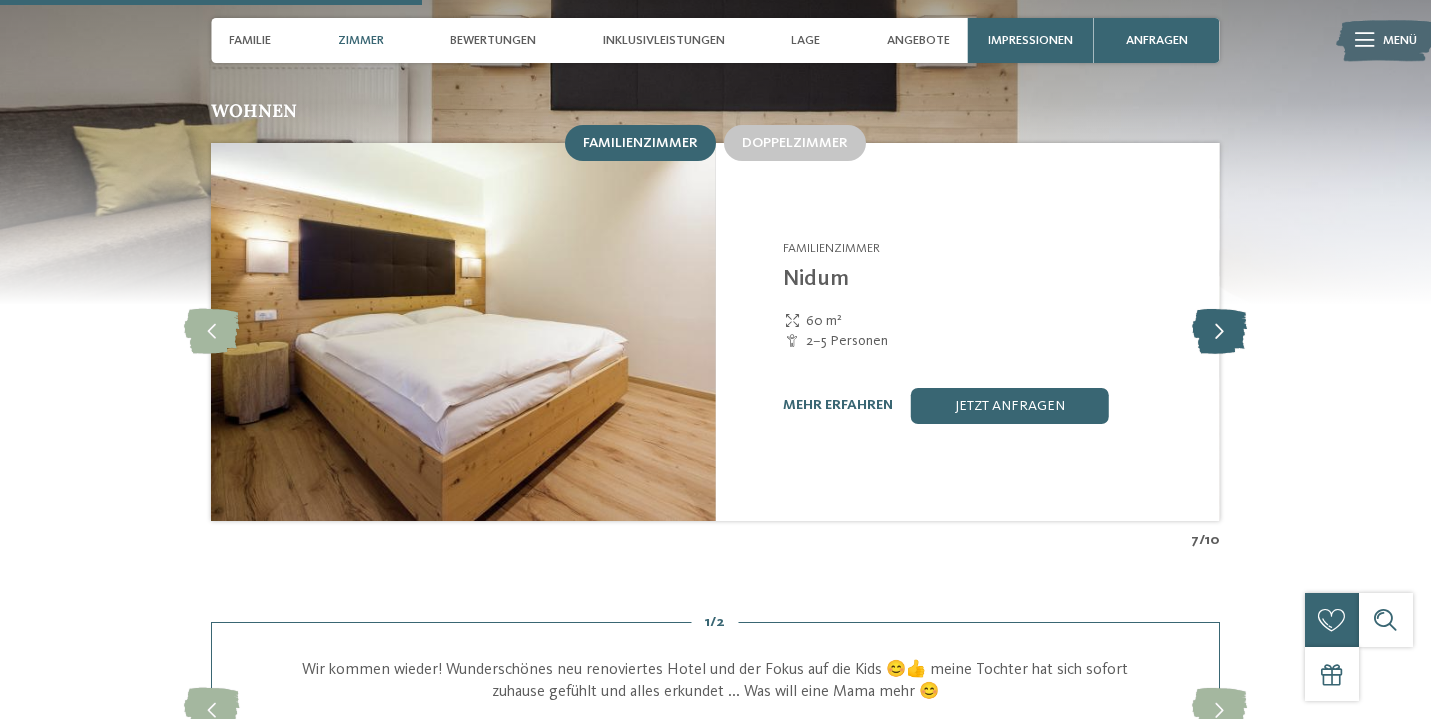 click at bounding box center (1219, 331) 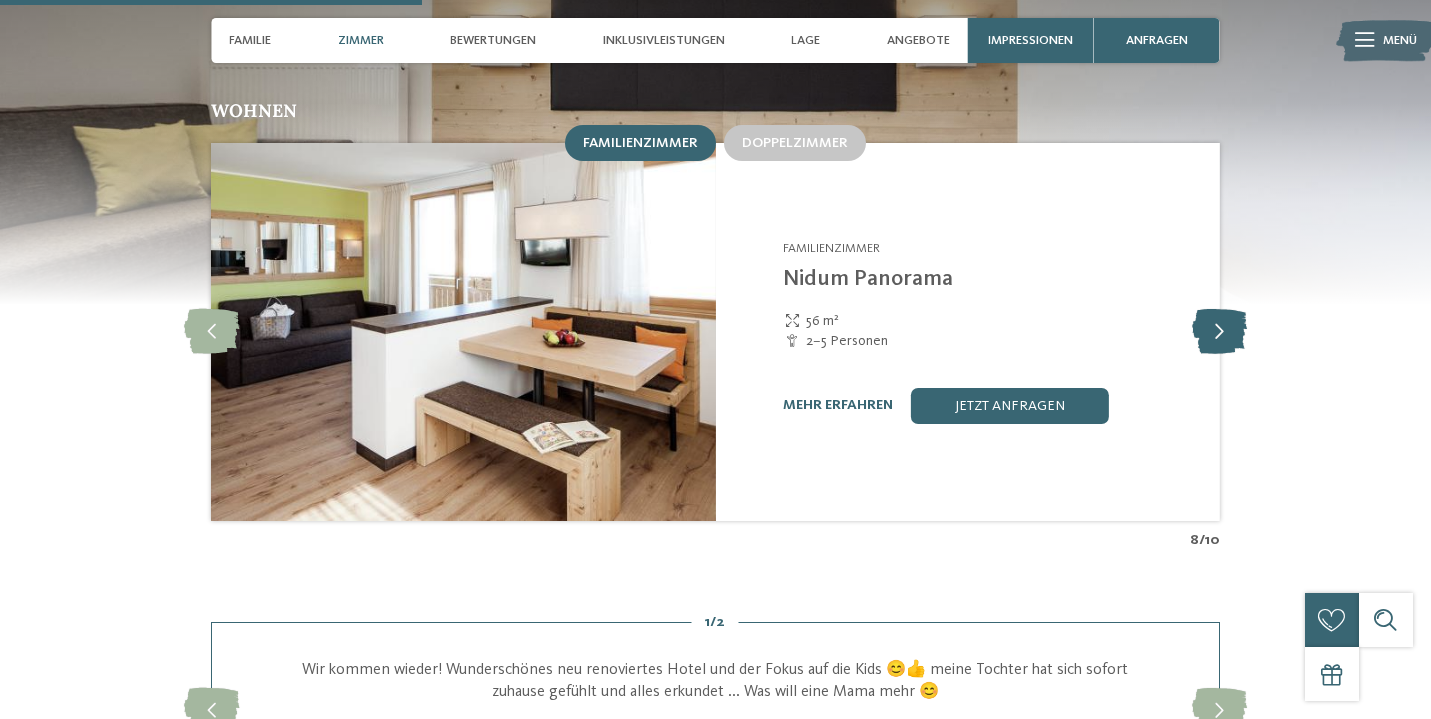 click at bounding box center [1219, 331] 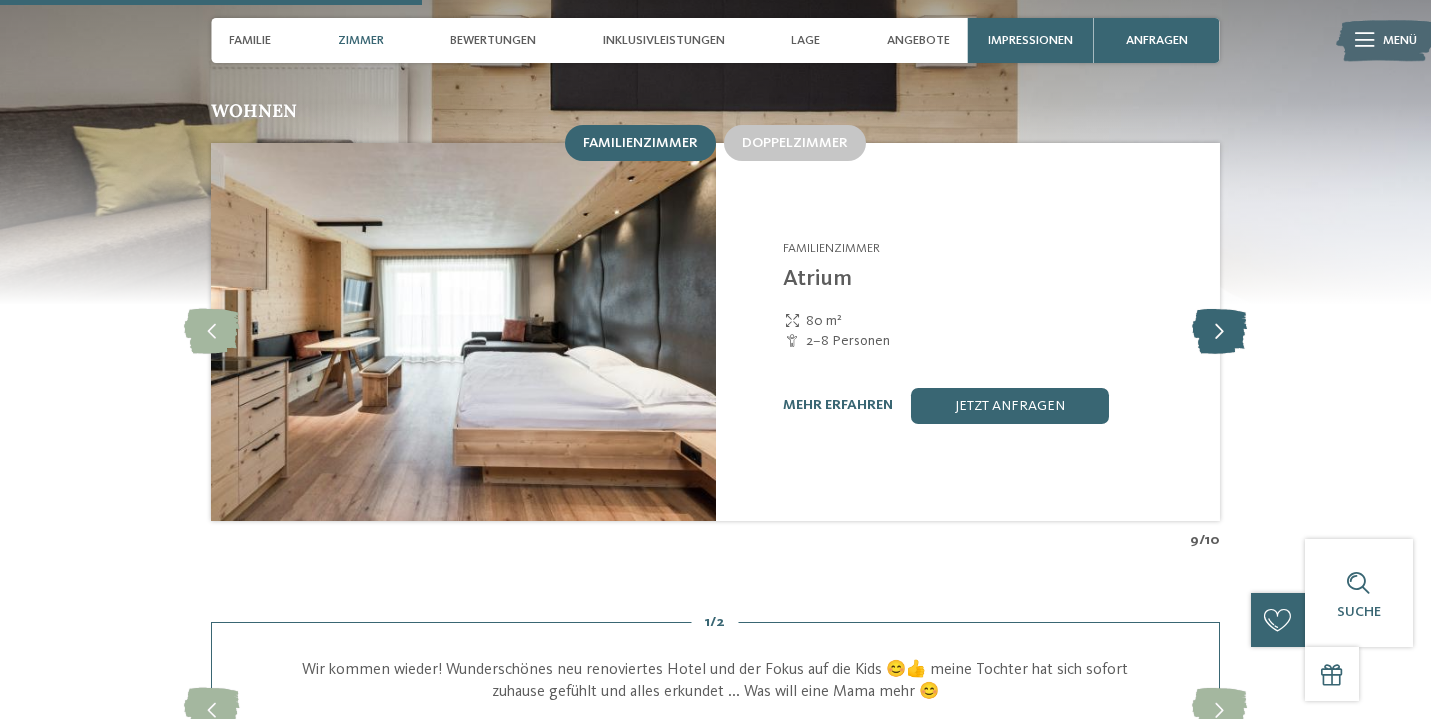 click at bounding box center (1219, 331) 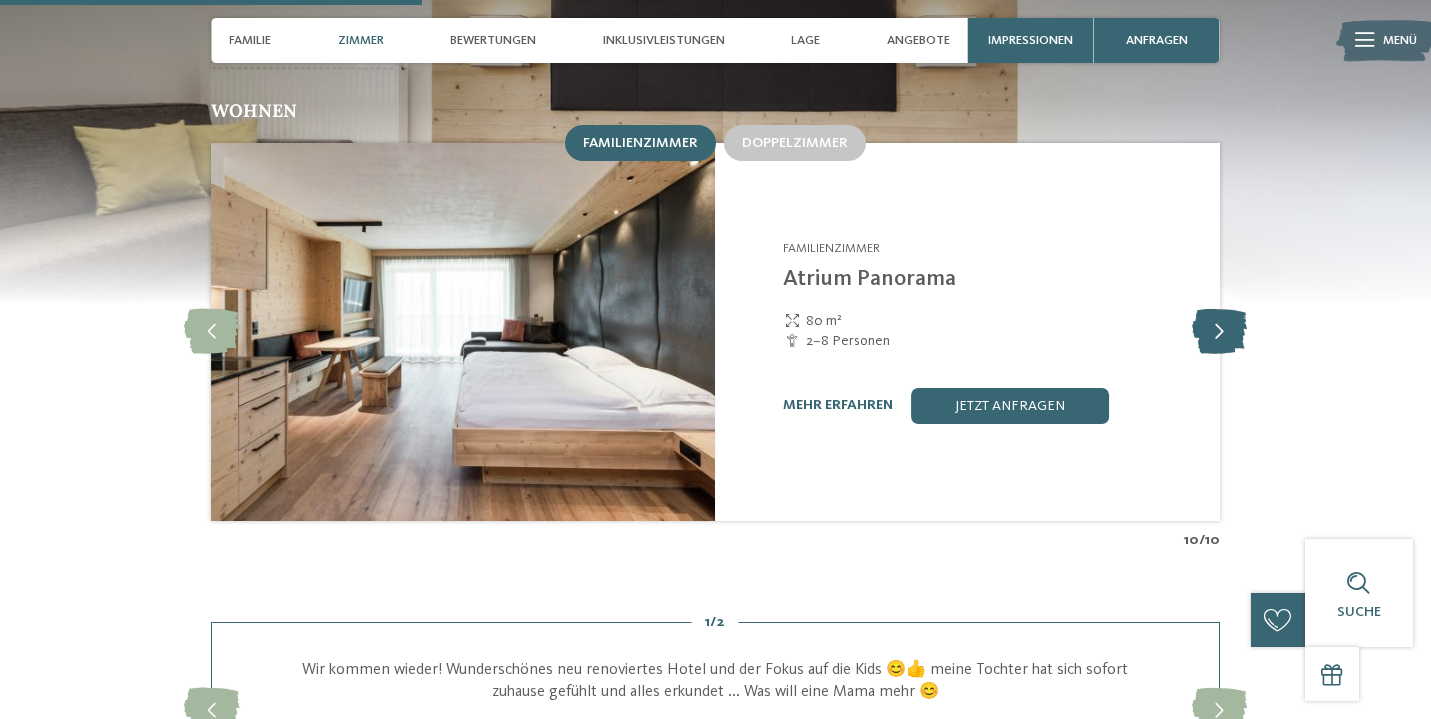 click at bounding box center (1219, 331) 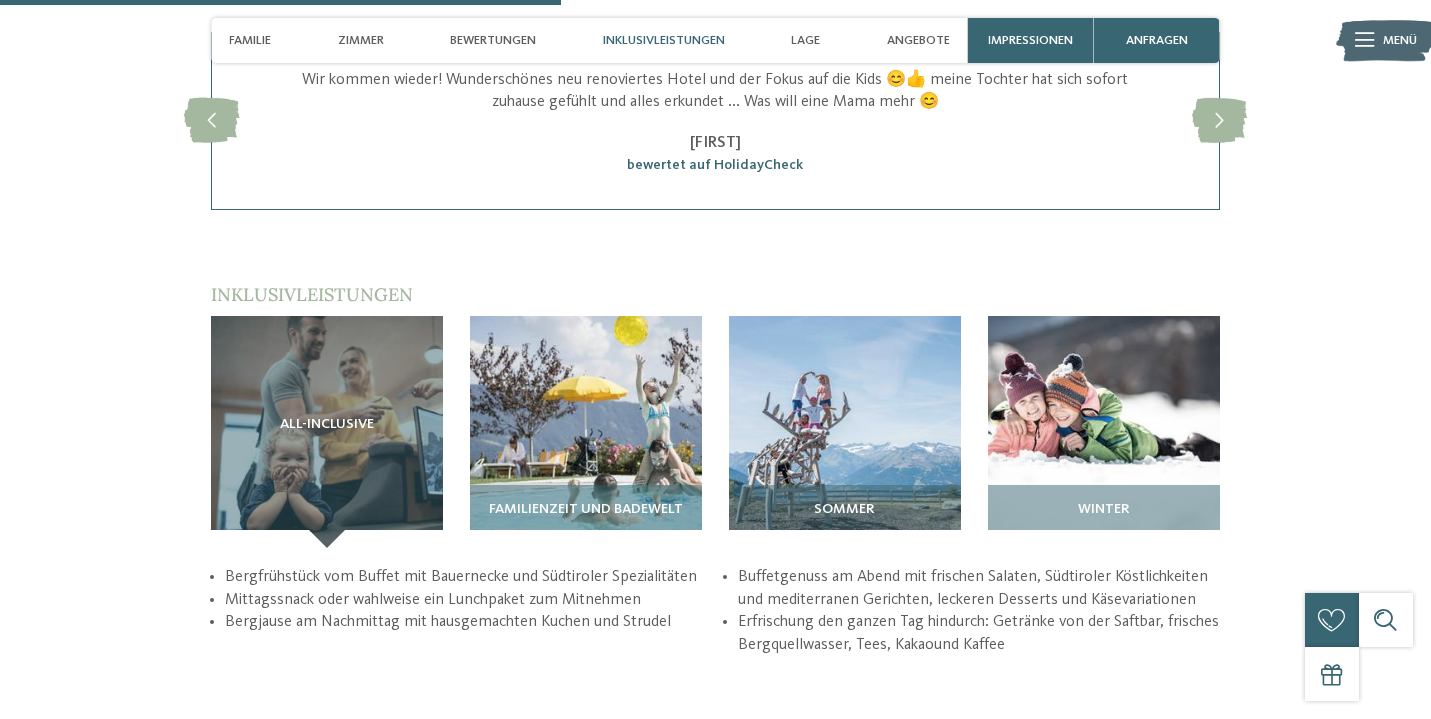 scroll, scrollTop: 2367, scrollLeft: 0, axis: vertical 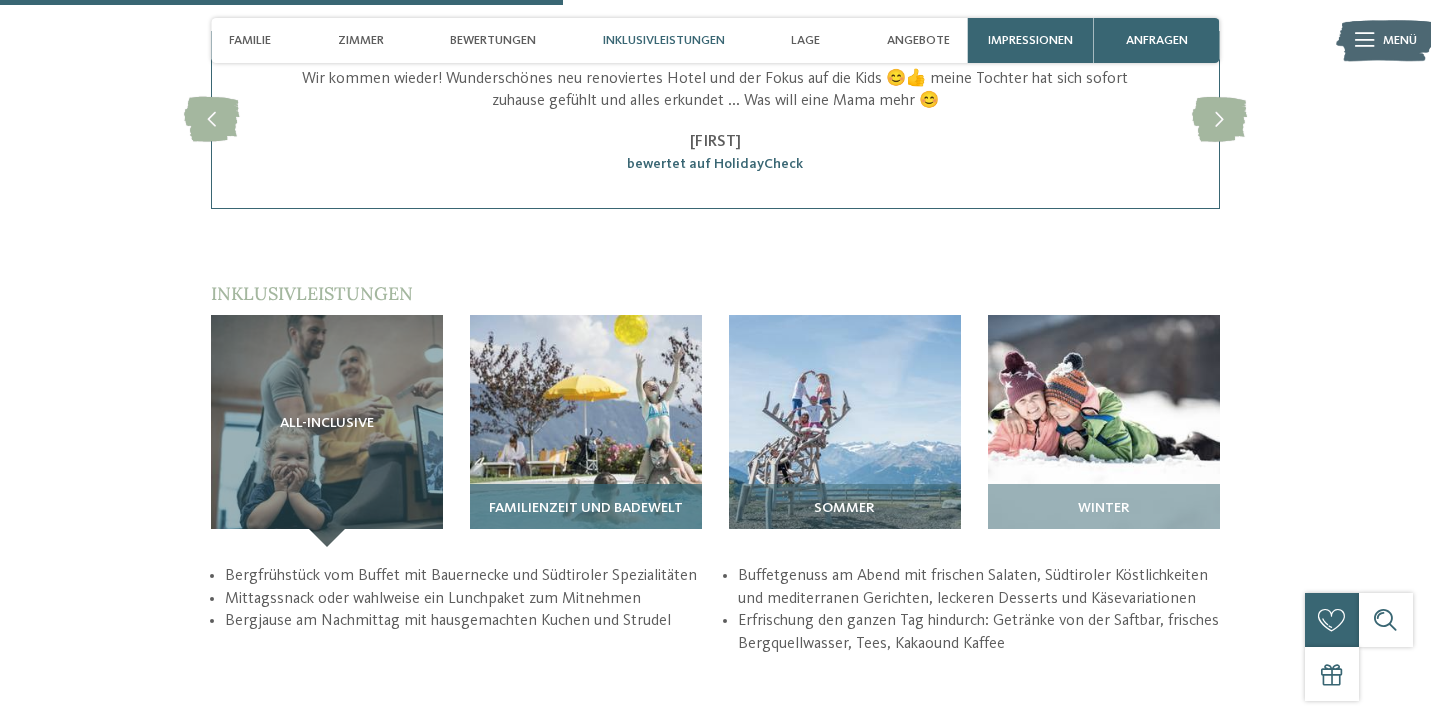 click at bounding box center [586, 431] 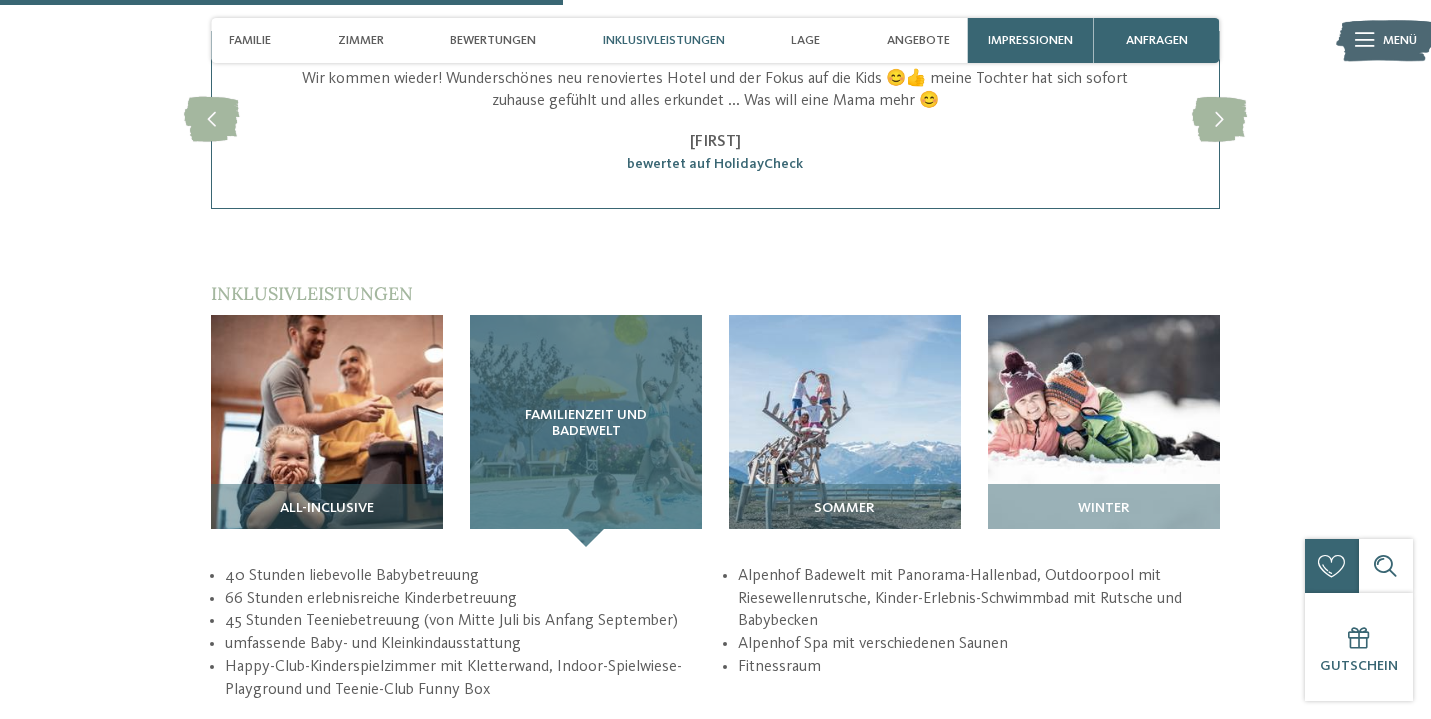 click on "Familienzeit und Badewelt" at bounding box center (586, 431) 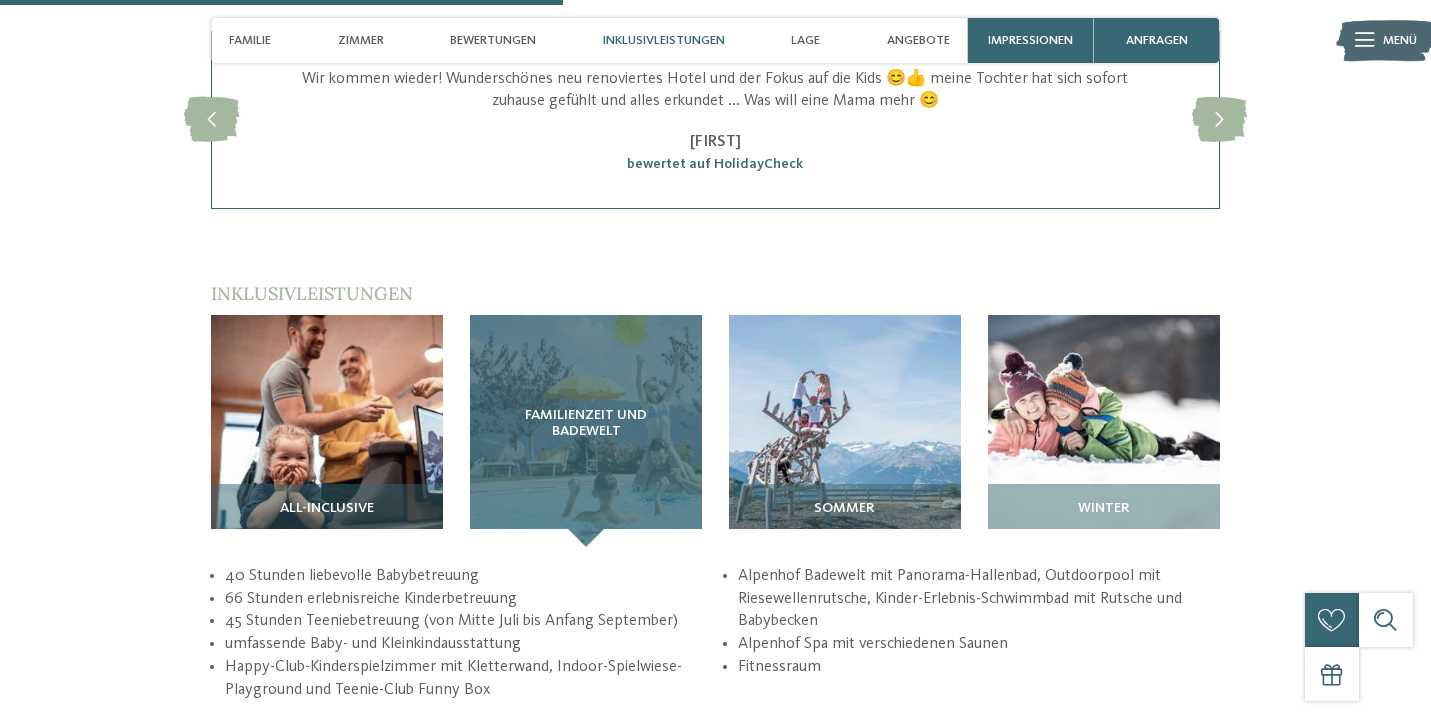 click on "Familienzeit und Badewelt" at bounding box center (586, 424) 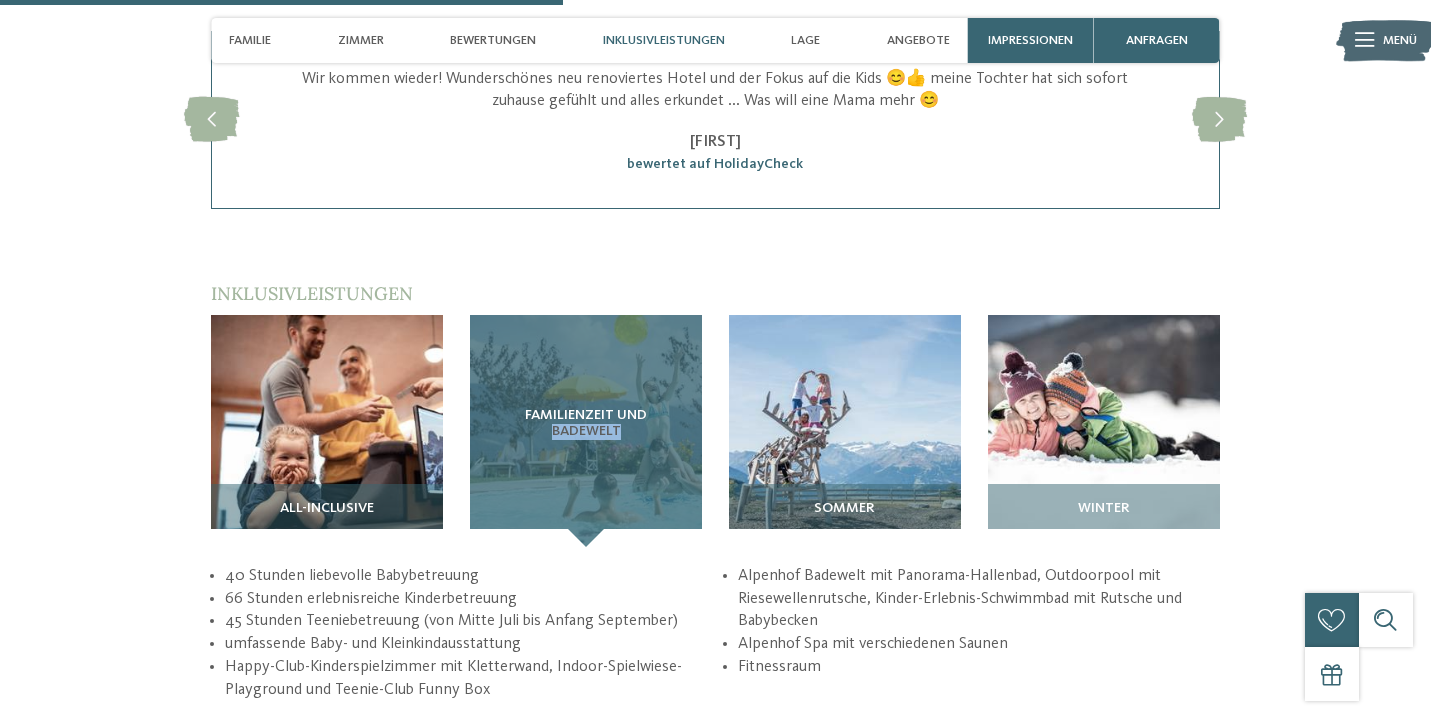 click on "Familienzeit und Badewelt" at bounding box center (586, 424) 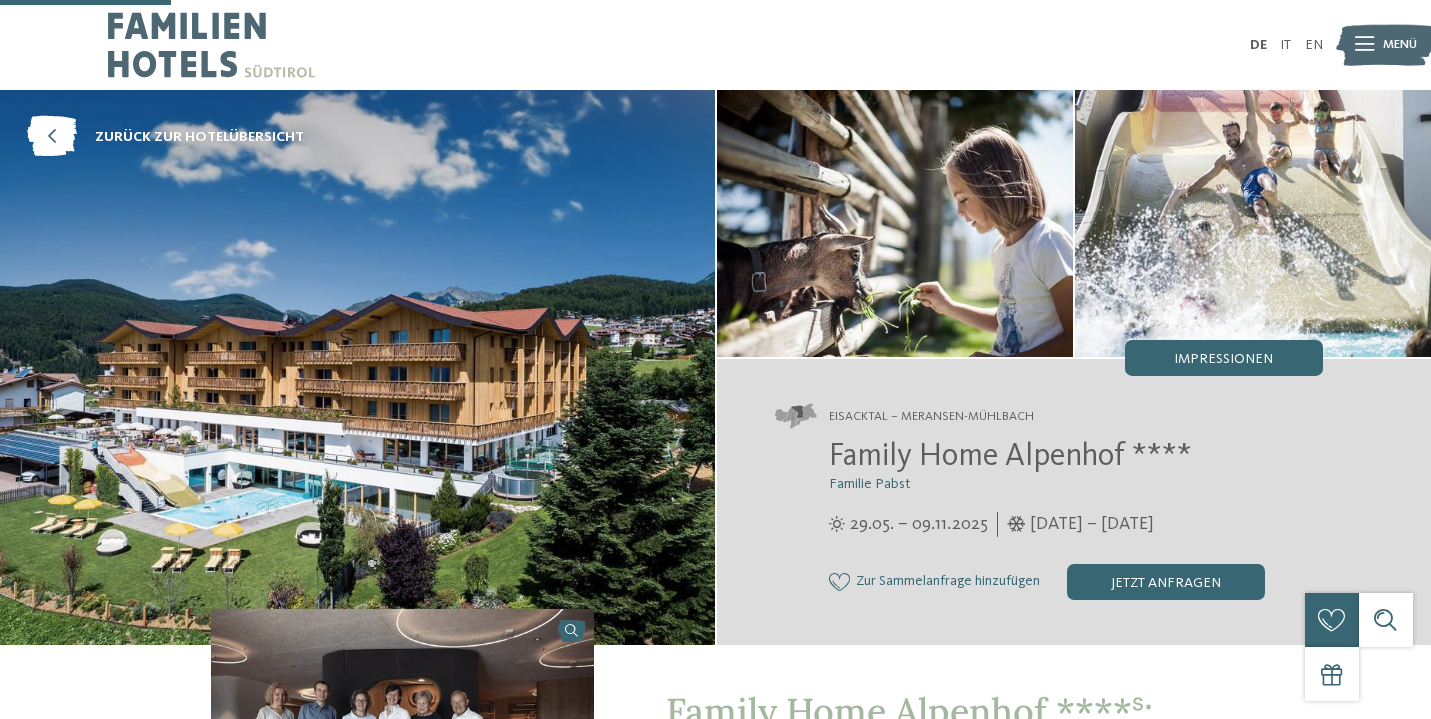 scroll, scrollTop: 0, scrollLeft: 0, axis: both 